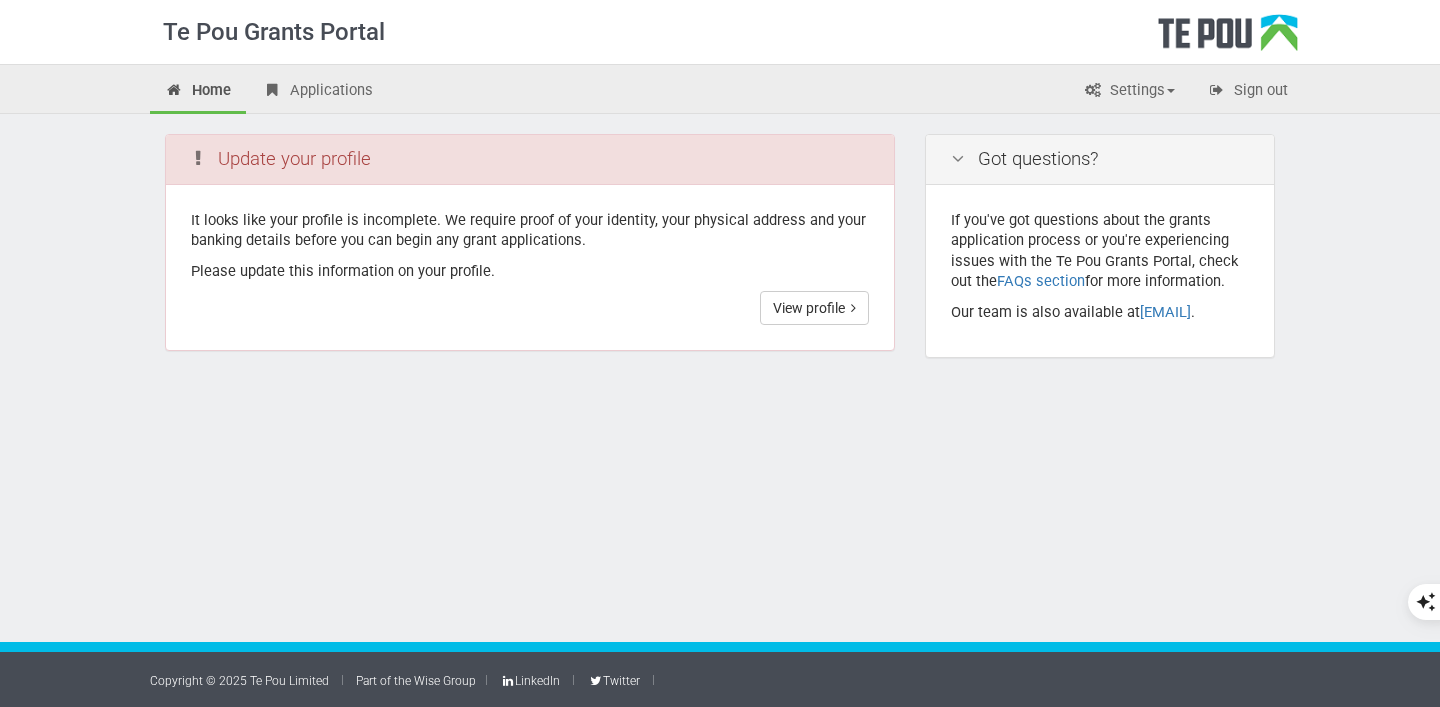 scroll, scrollTop: 0, scrollLeft: 0, axis: both 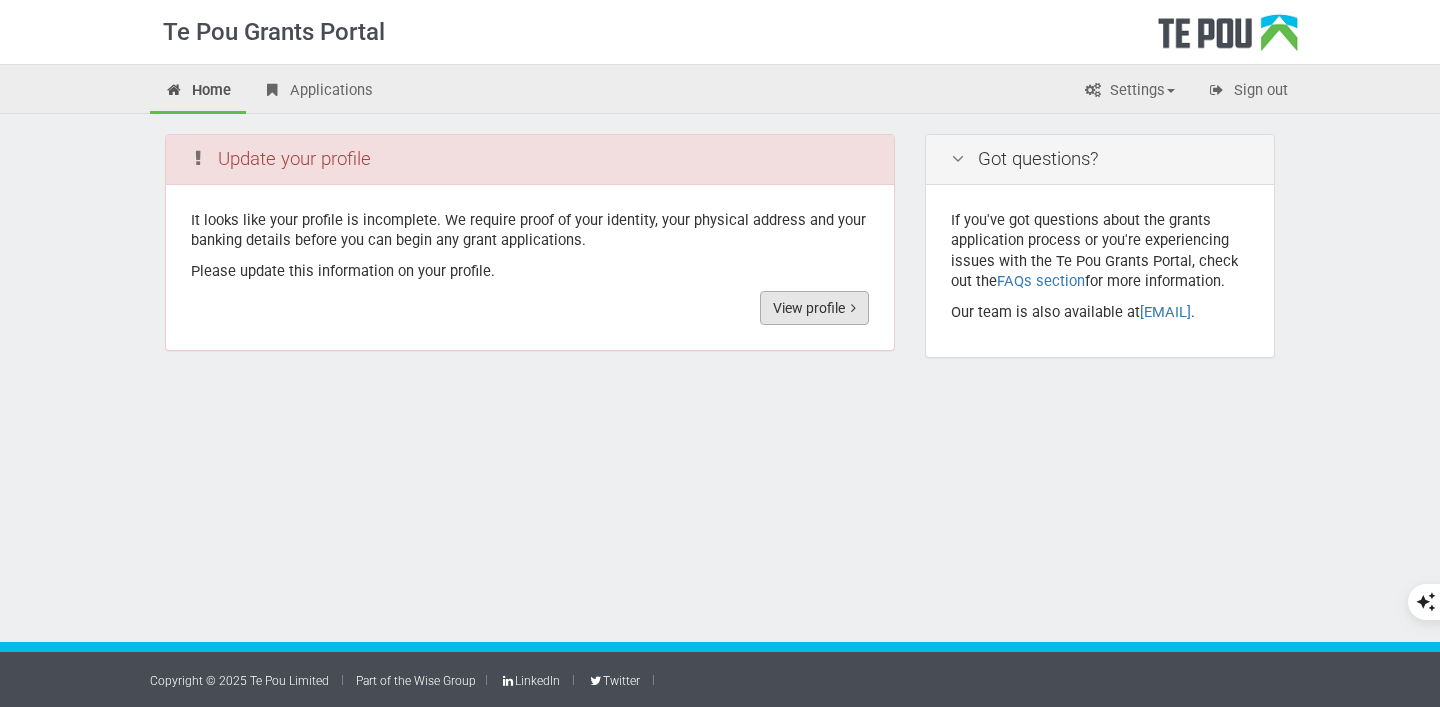 click on "View profile" at bounding box center [814, 308] 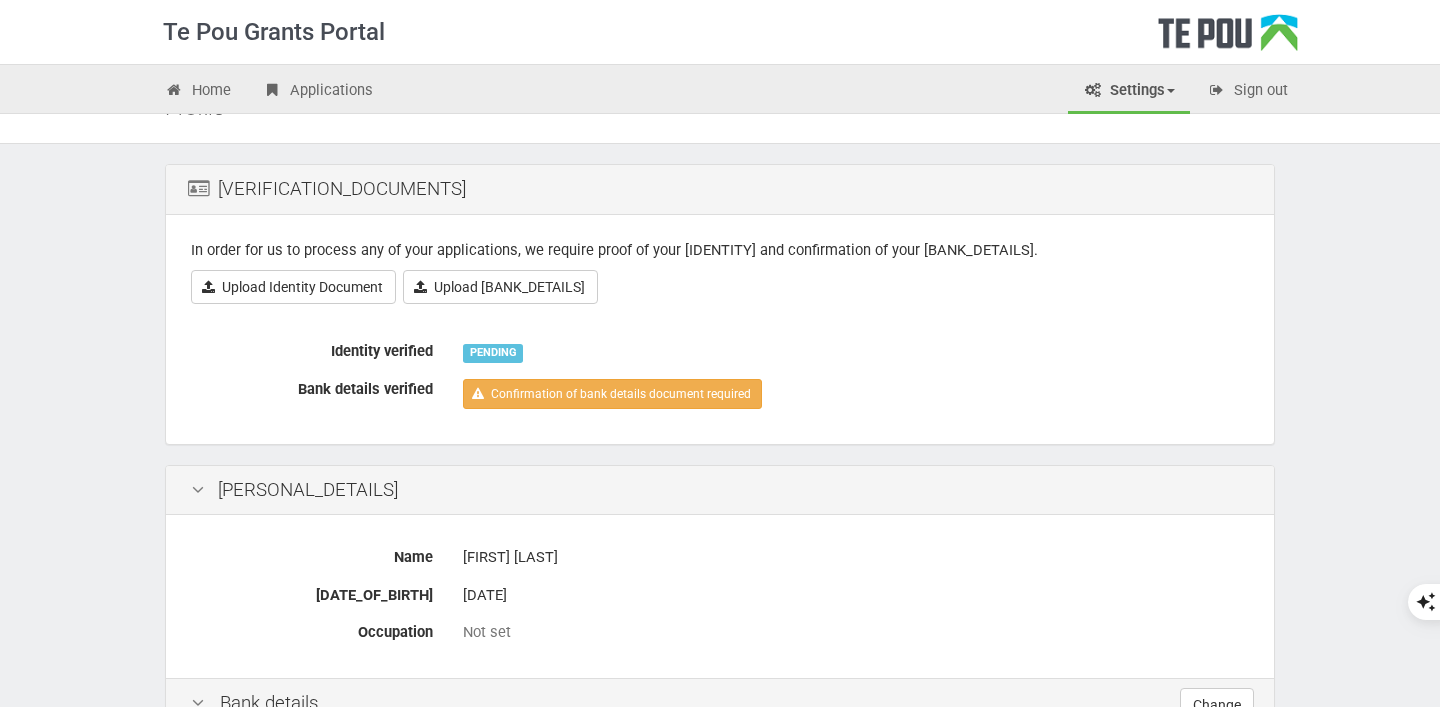 scroll, scrollTop: 0, scrollLeft: 0, axis: both 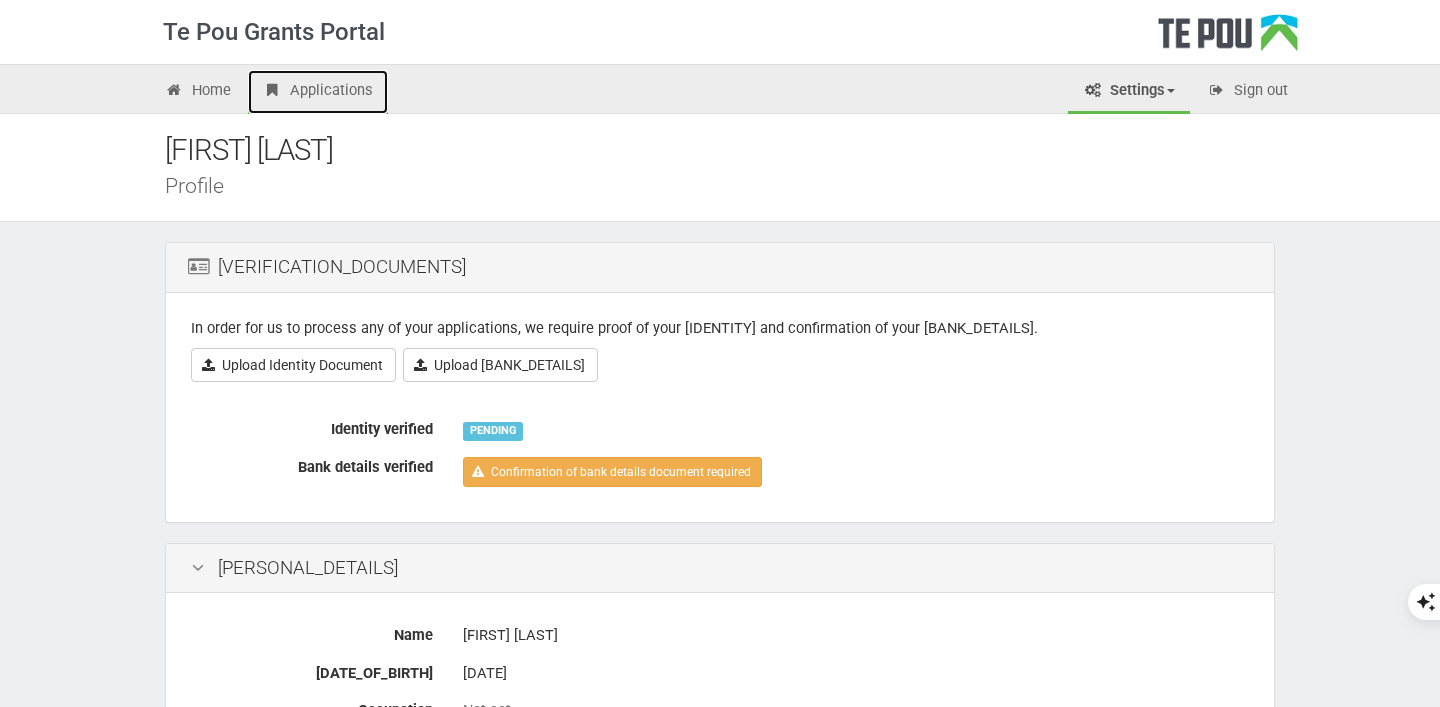 click on "Applications" at bounding box center [318, 92] 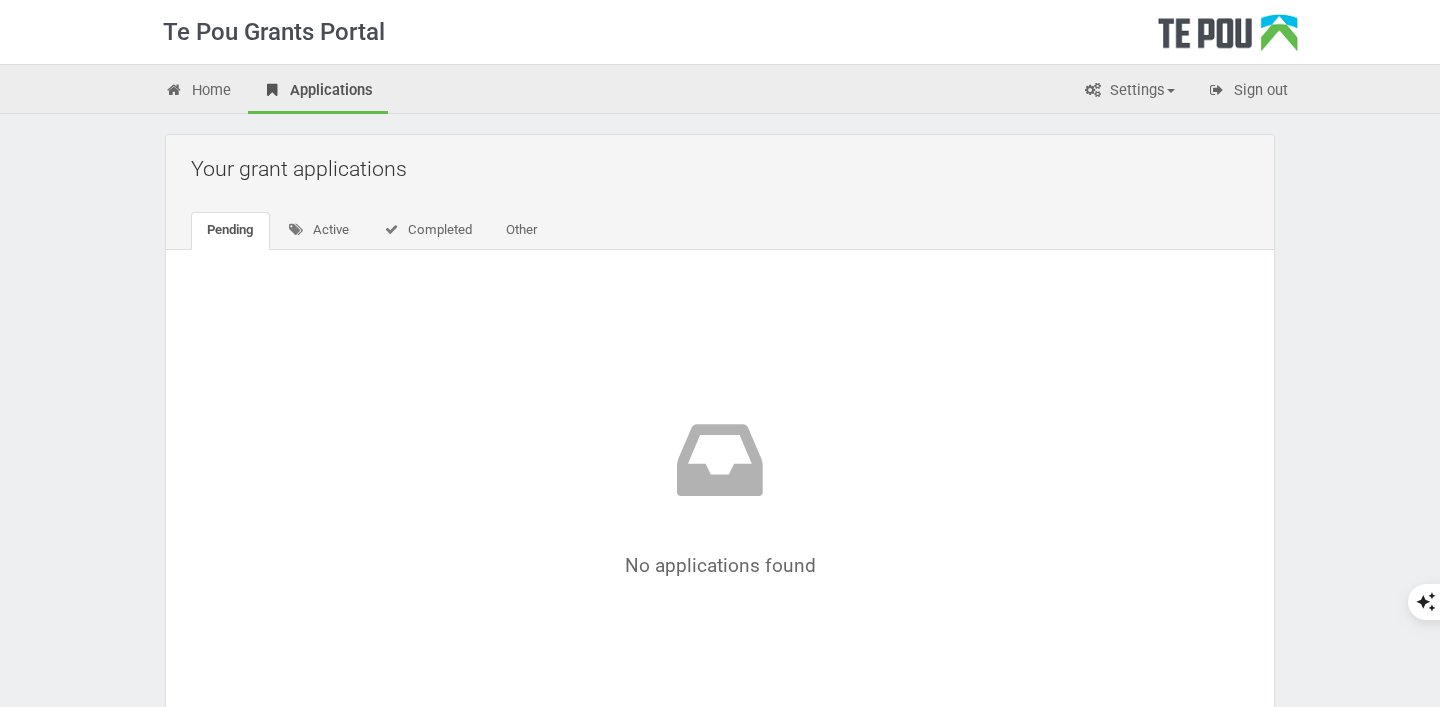scroll, scrollTop: 0, scrollLeft: 0, axis: both 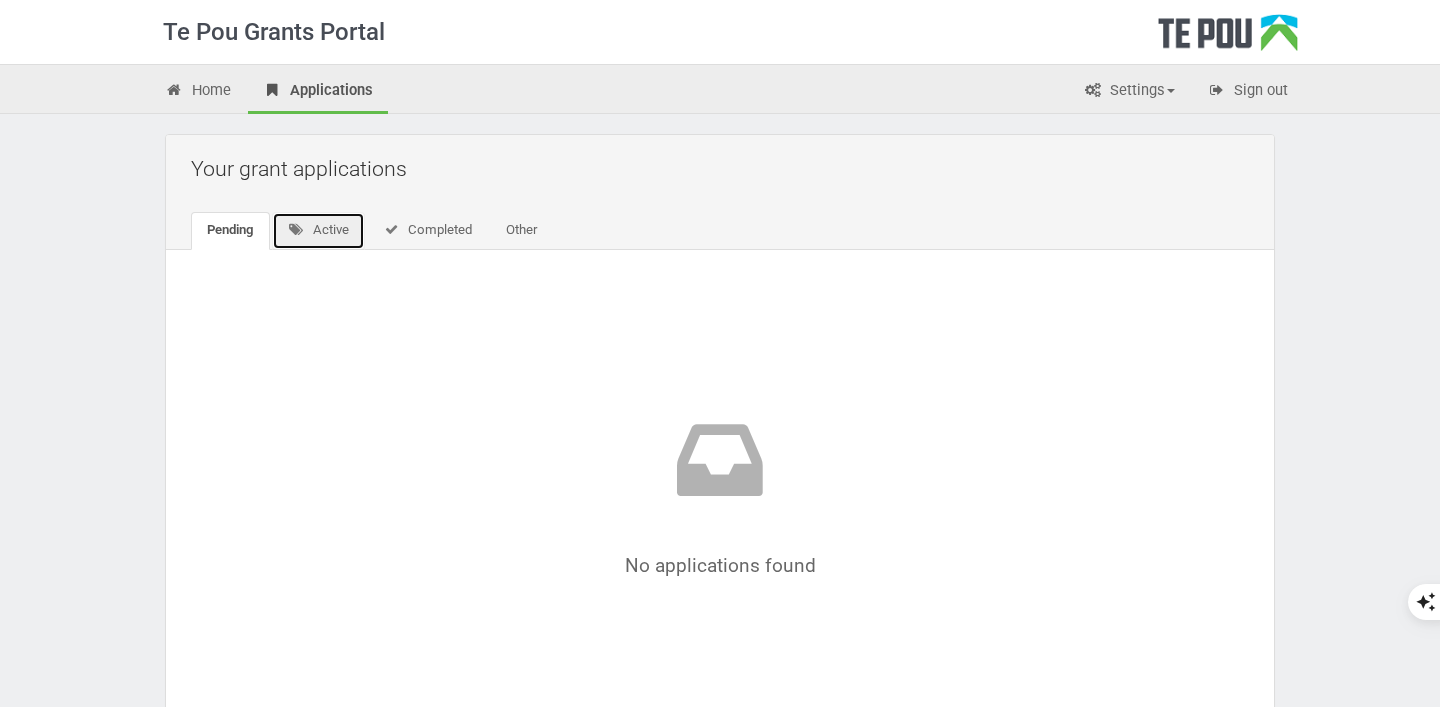 click on "Active" at bounding box center (318, 231) 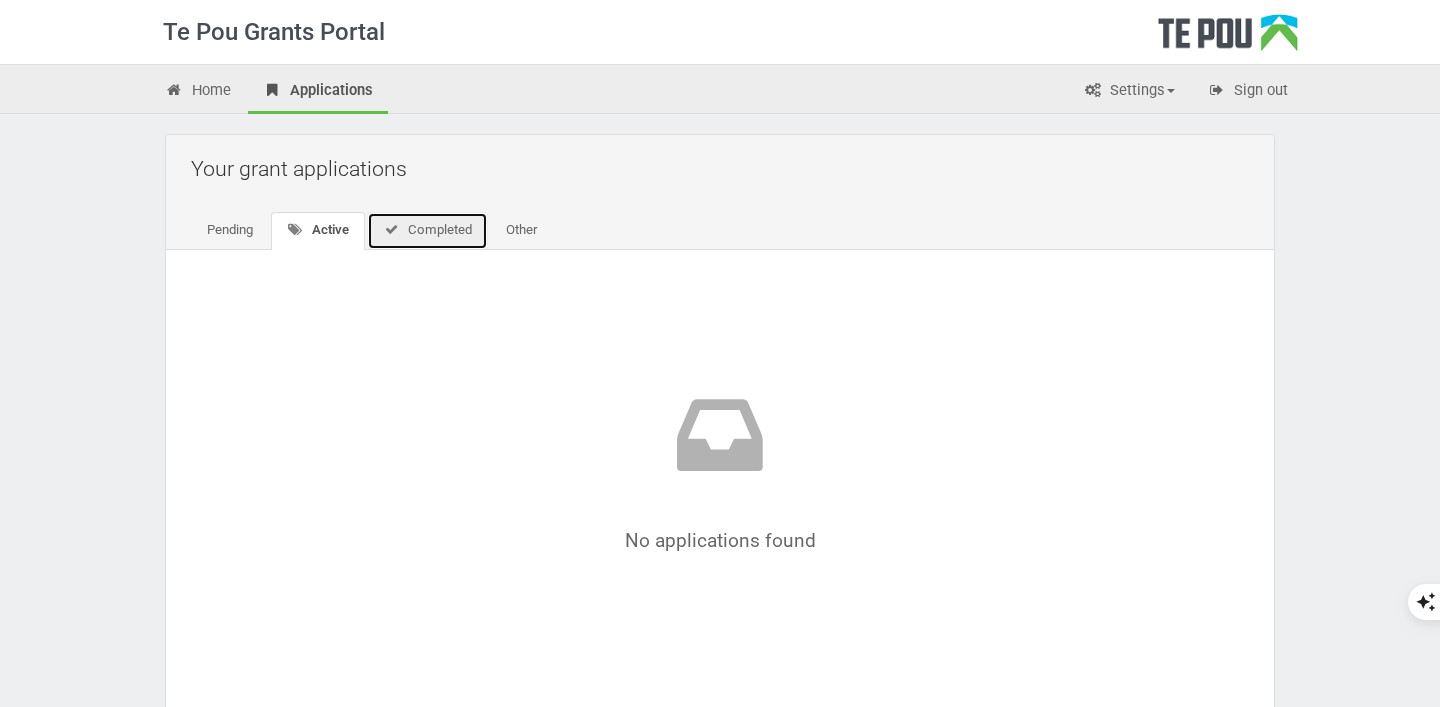 click on "Completed" at bounding box center [427, 231] 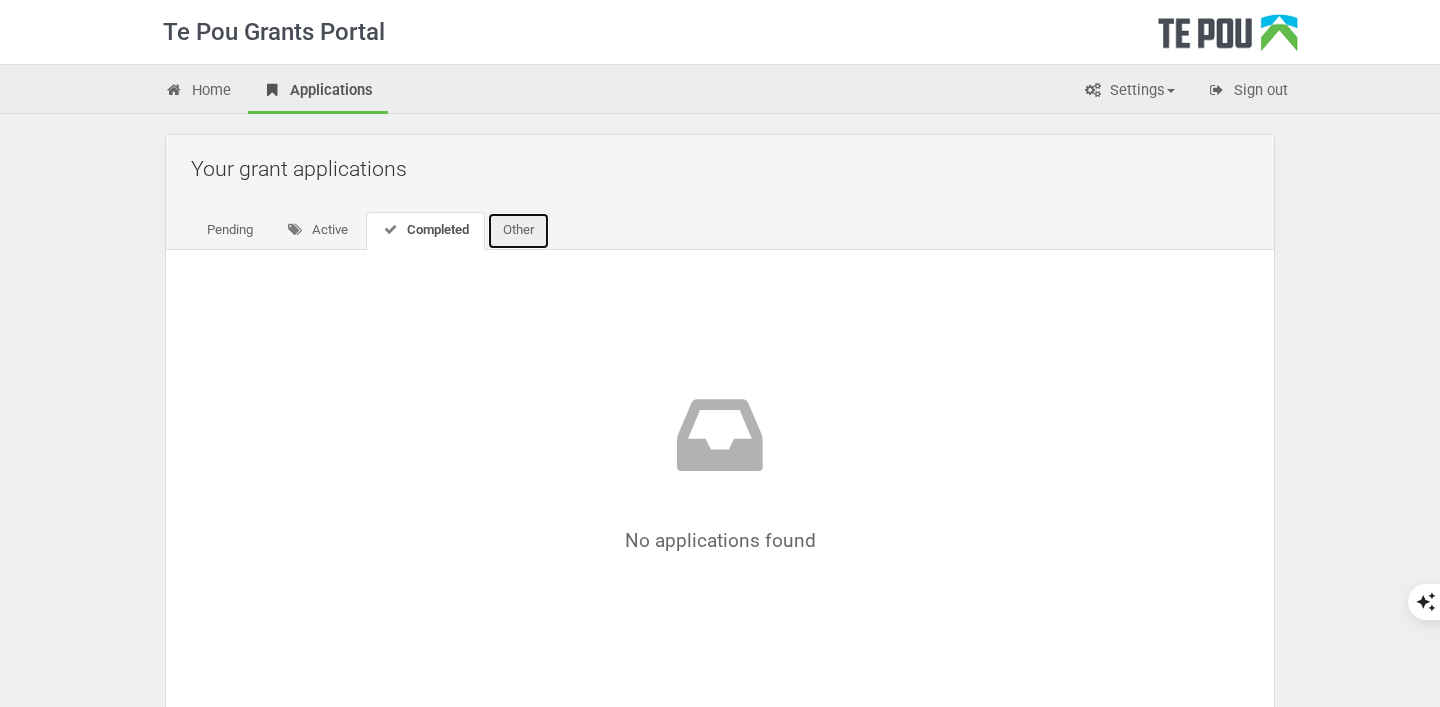 click on "Other" at bounding box center (518, 231) 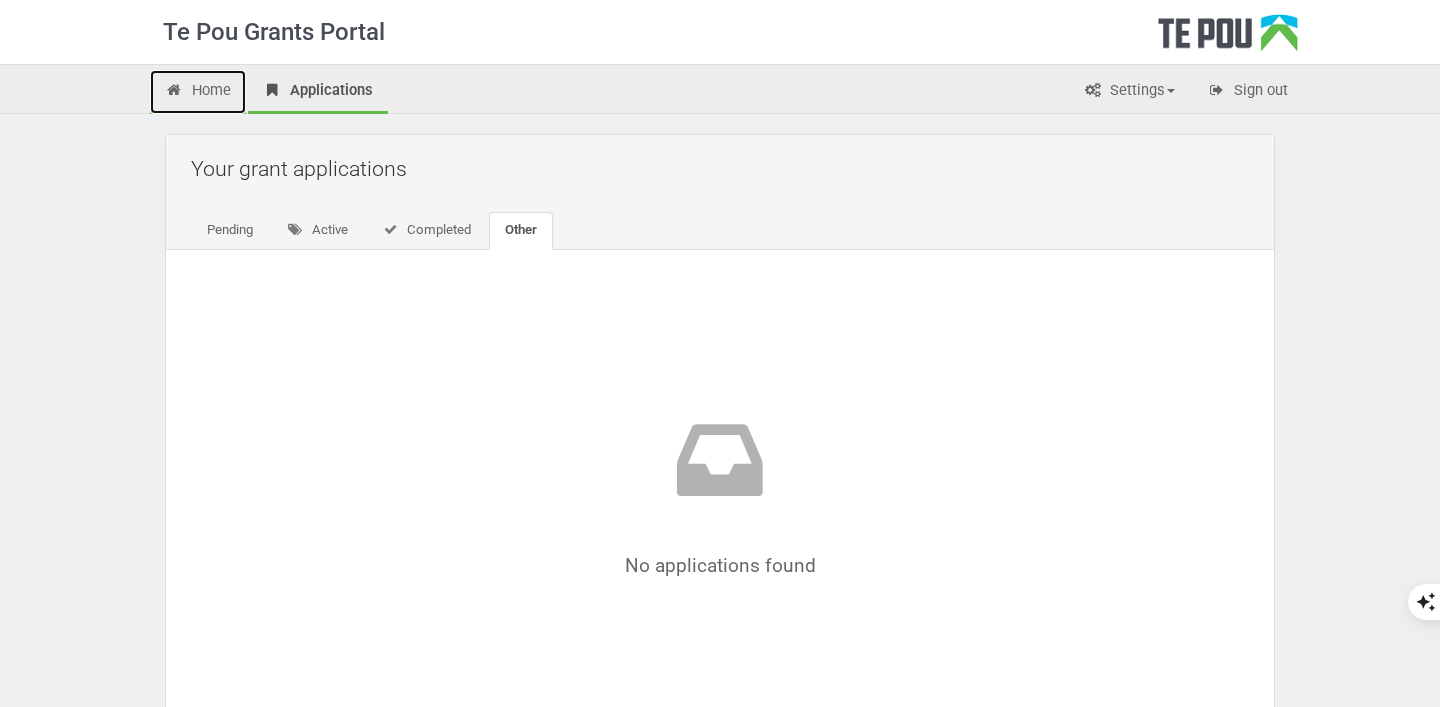 click on "Home" at bounding box center [198, 92] 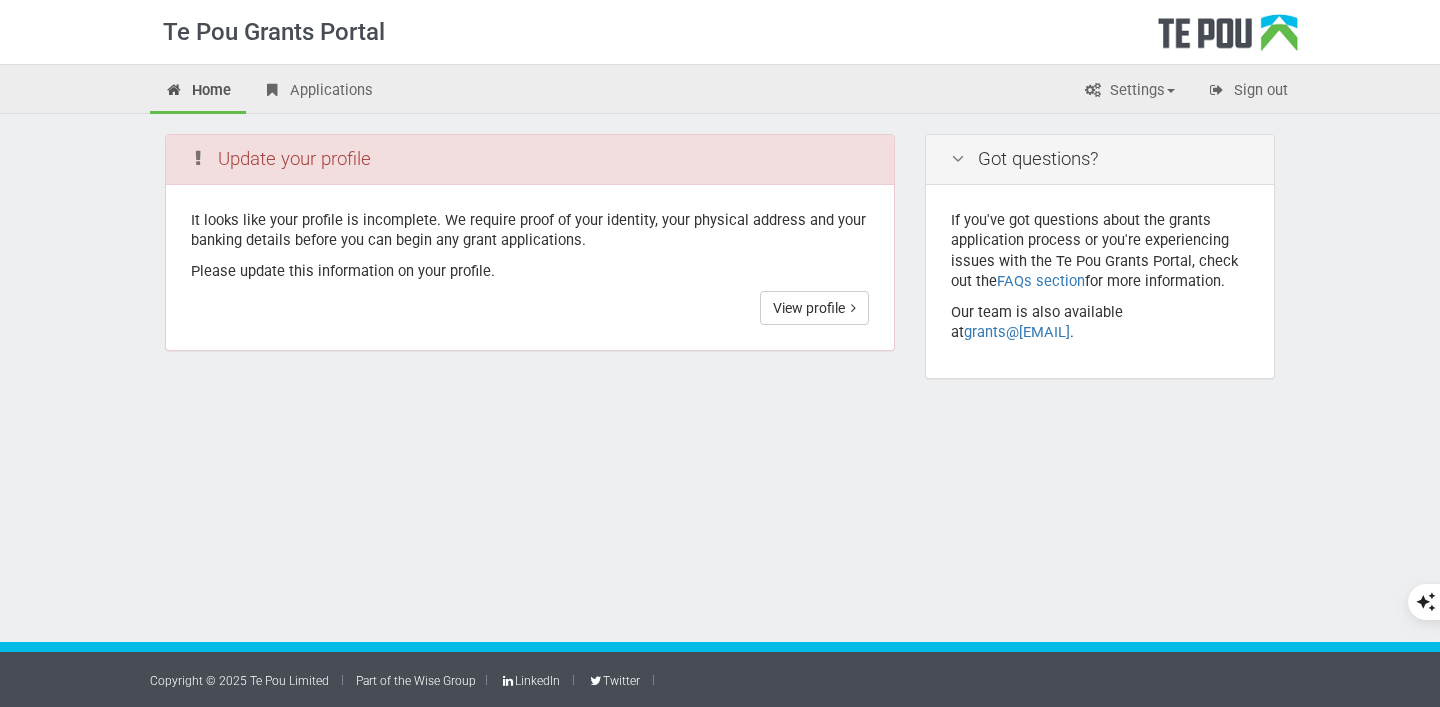 scroll, scrollTop: 0, scrollLeft: 0, axis: both 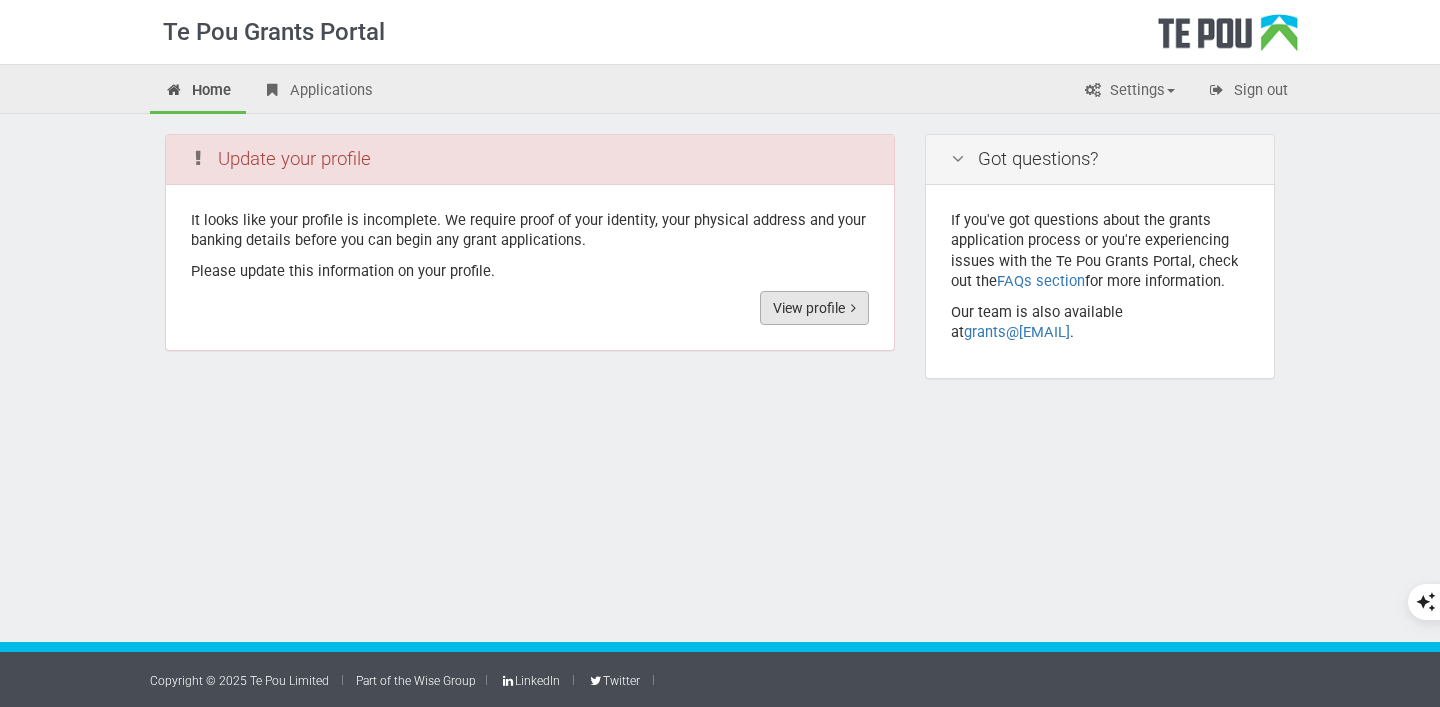 click on "View profile" at bounding box center [814, 308] 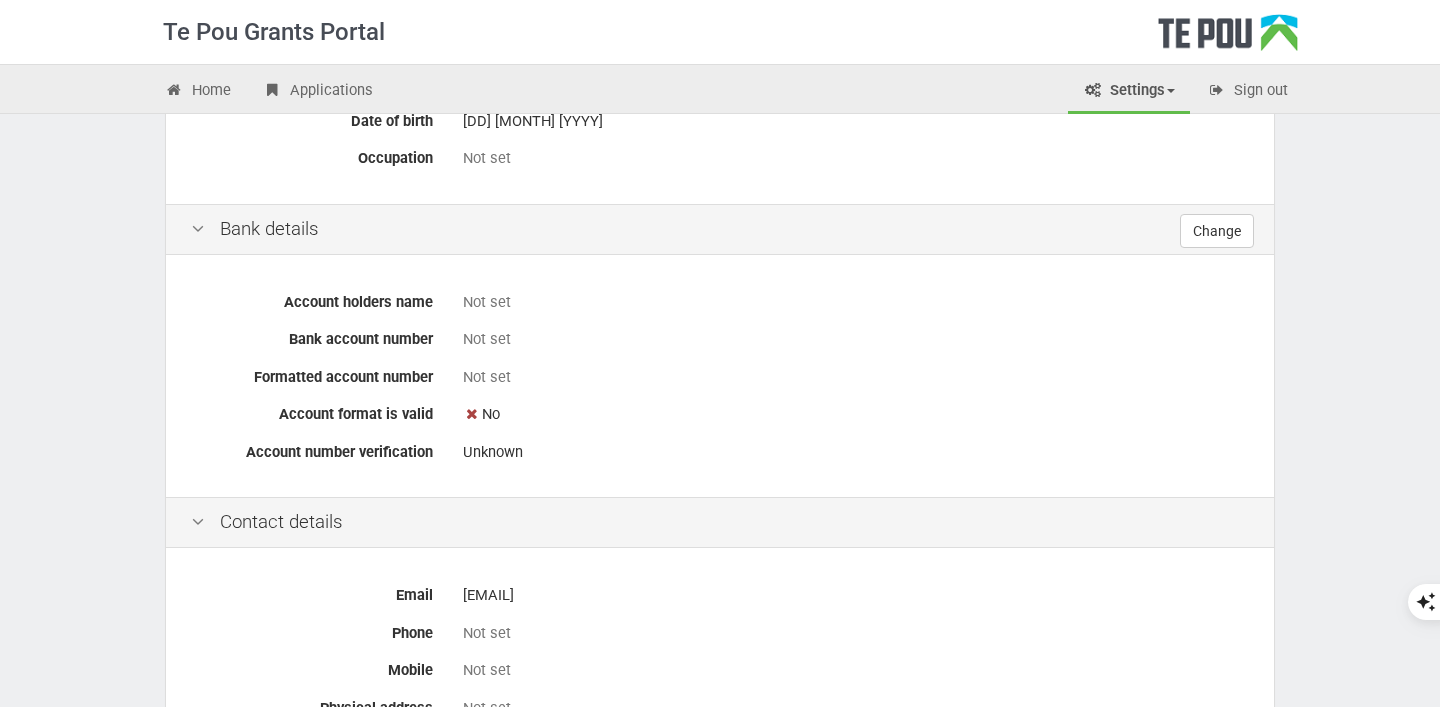 scroll, scrollTop: 0, scrollLeft: 0, axis: both 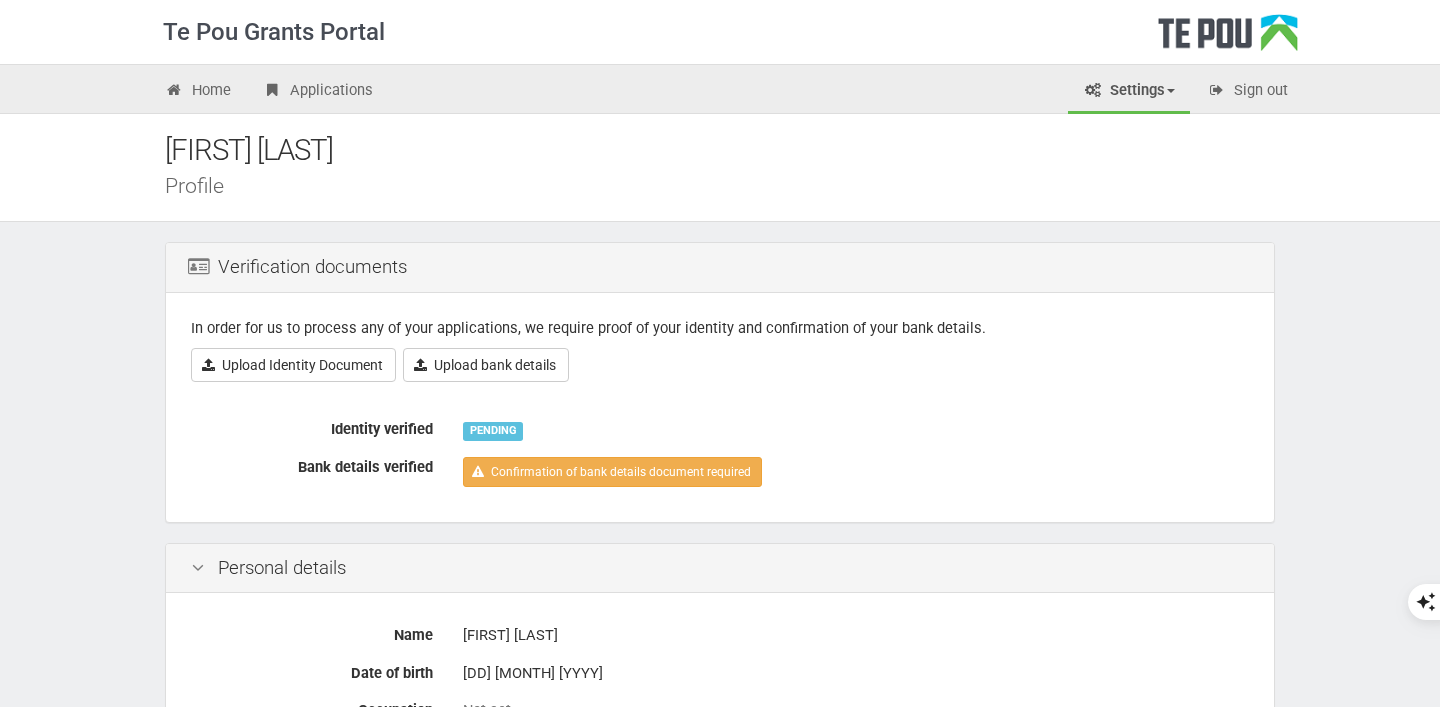 click on "Settings" at bounding box center (1129, 92) 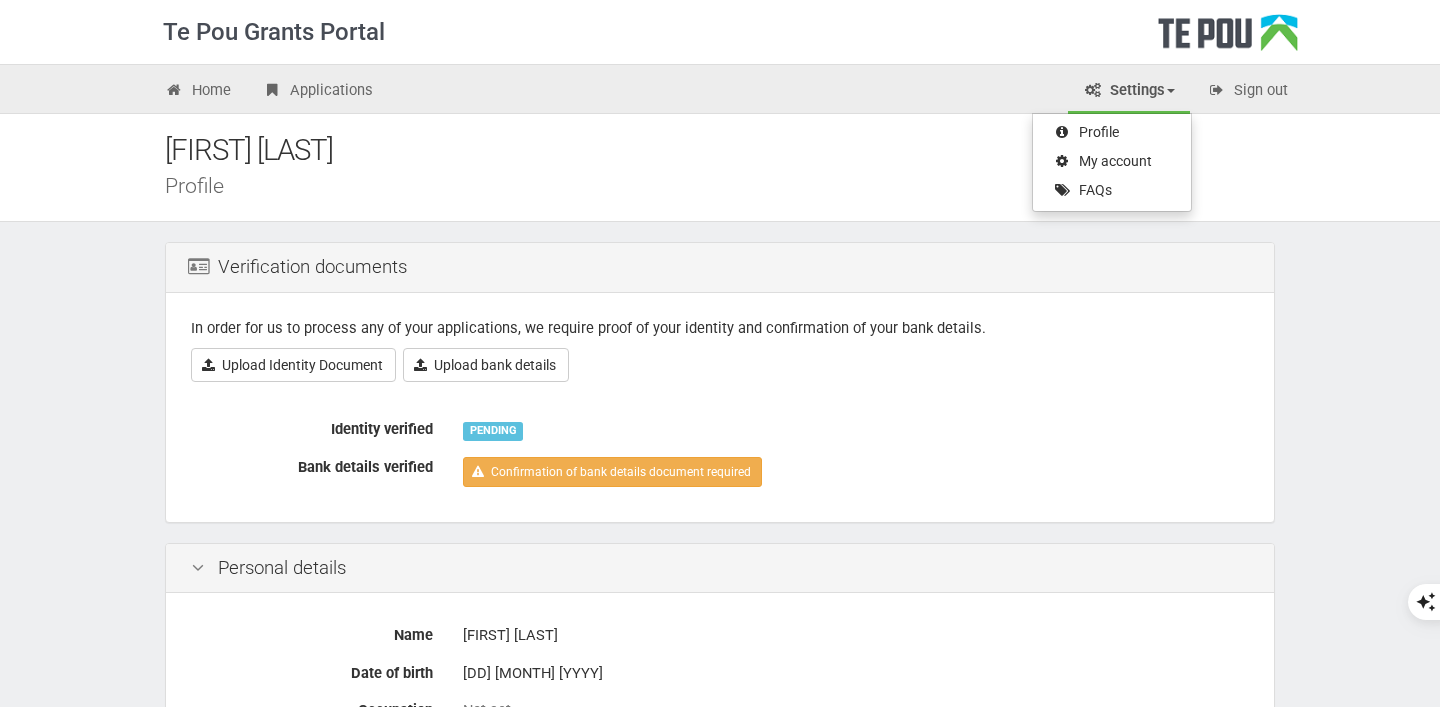 click on "Profile" at bounding box center (735, 185) 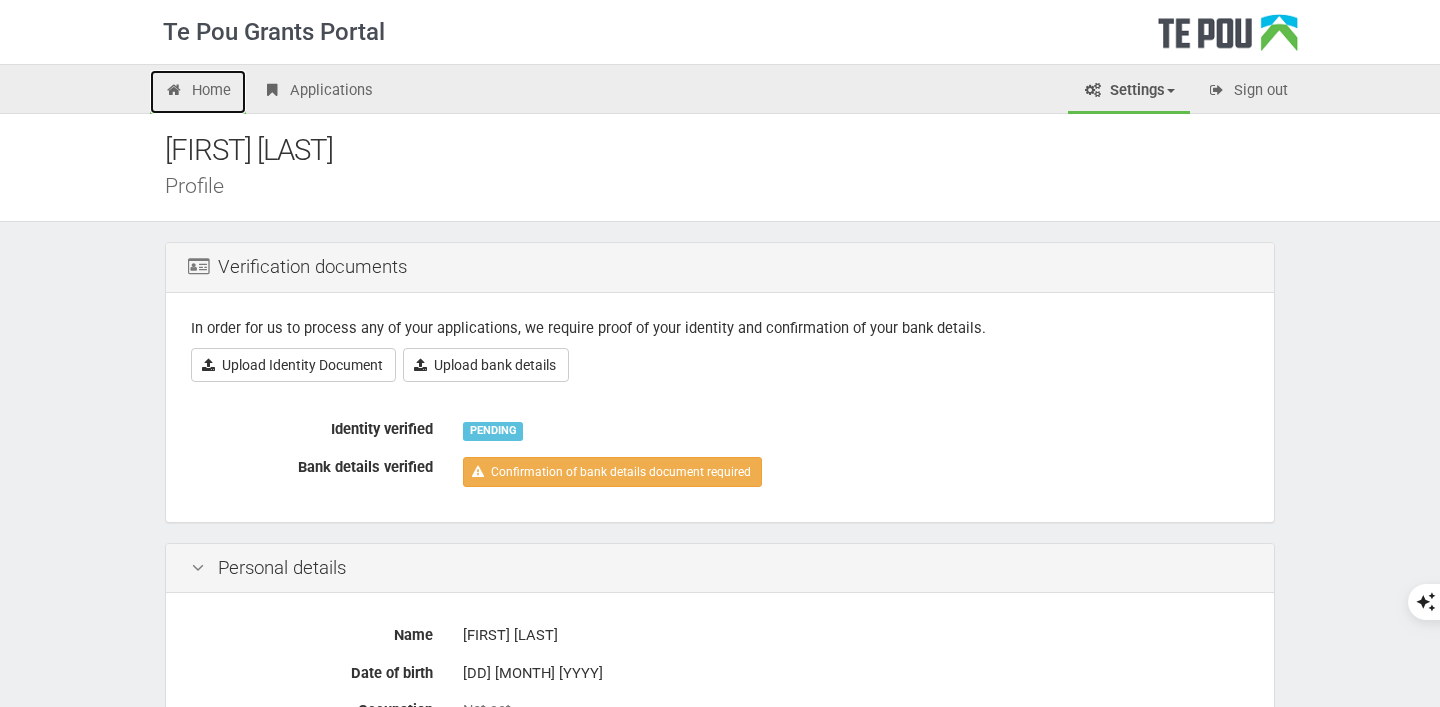 click on "Home" at bounding box center (198, 92) 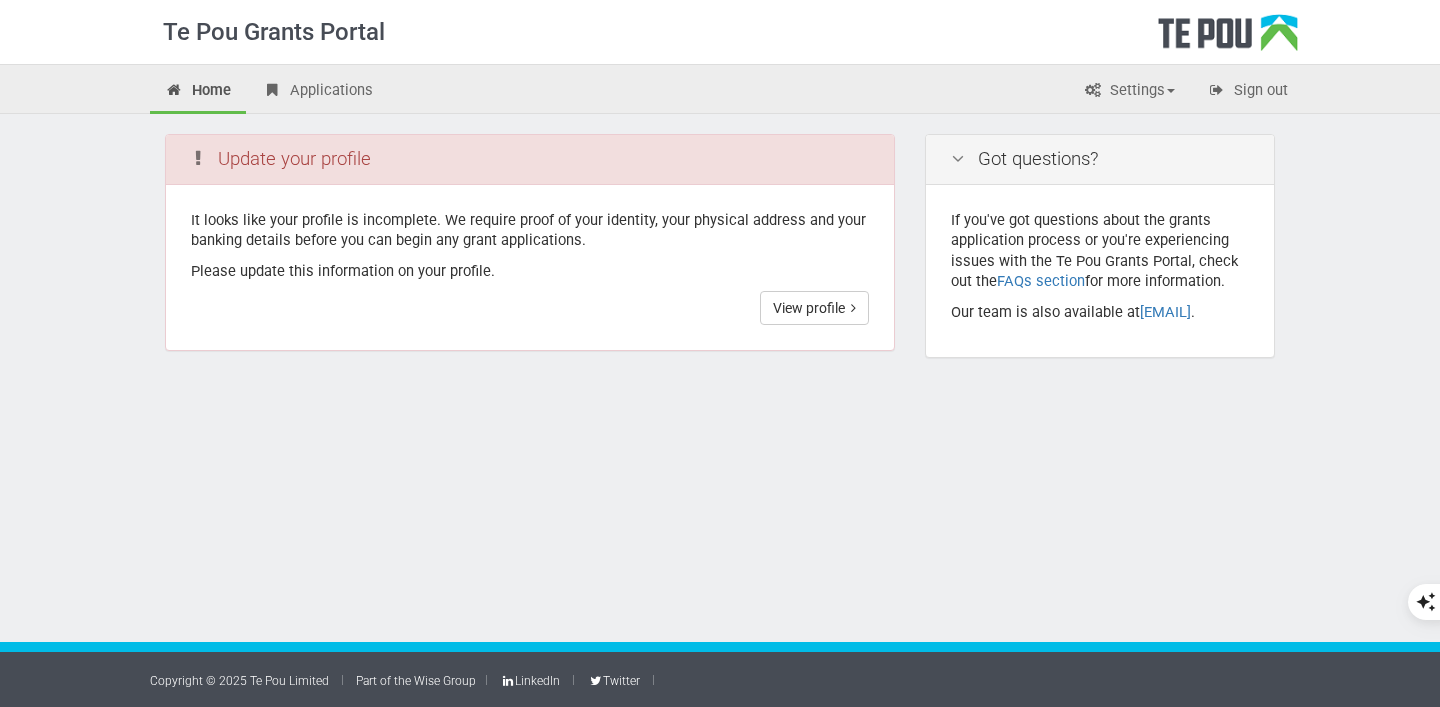 scroll, scrollTop: 0, scrollLeft: 0, axis: both 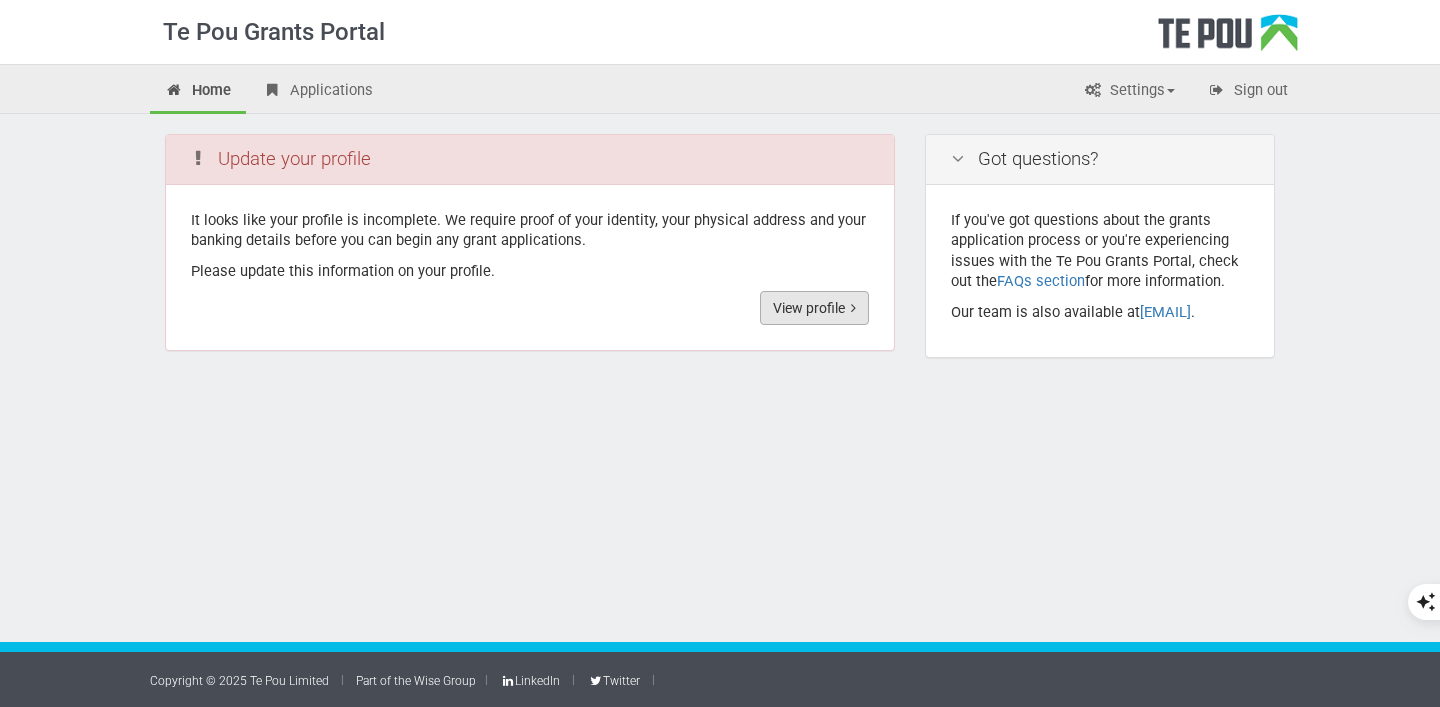 click on "View profile" at bounding box center [814, 308] 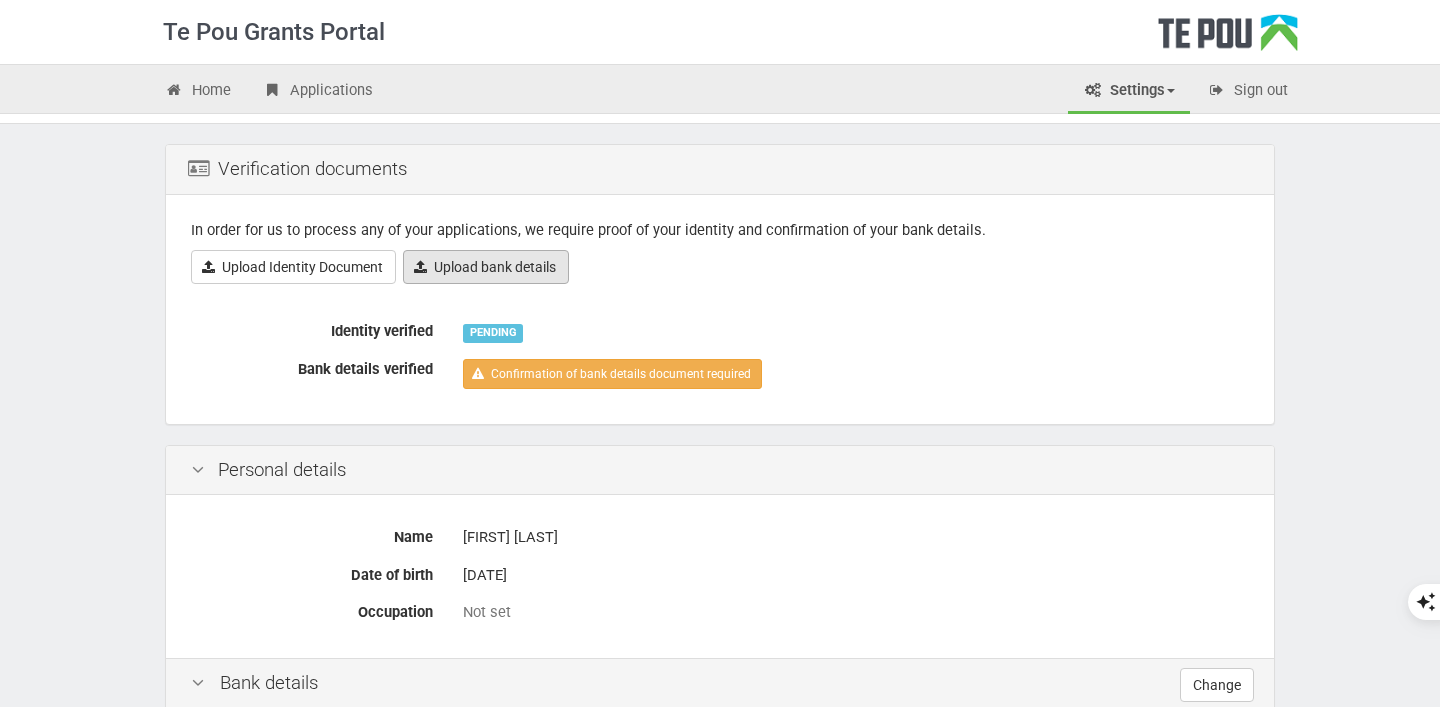 scroll, scrollTop: 114, scrollLeft: 0, axis: vertical 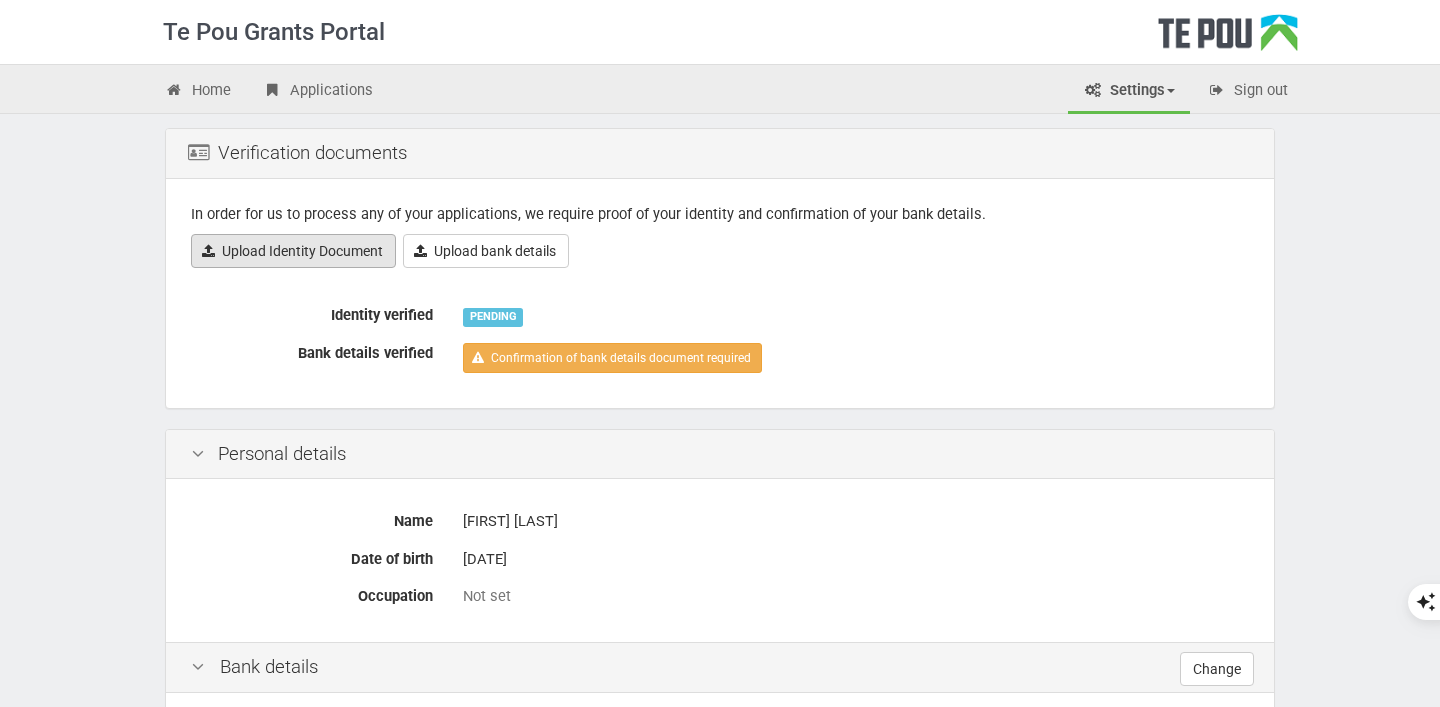 click on "Upload Identity Document" at bounding box center (293, 251) 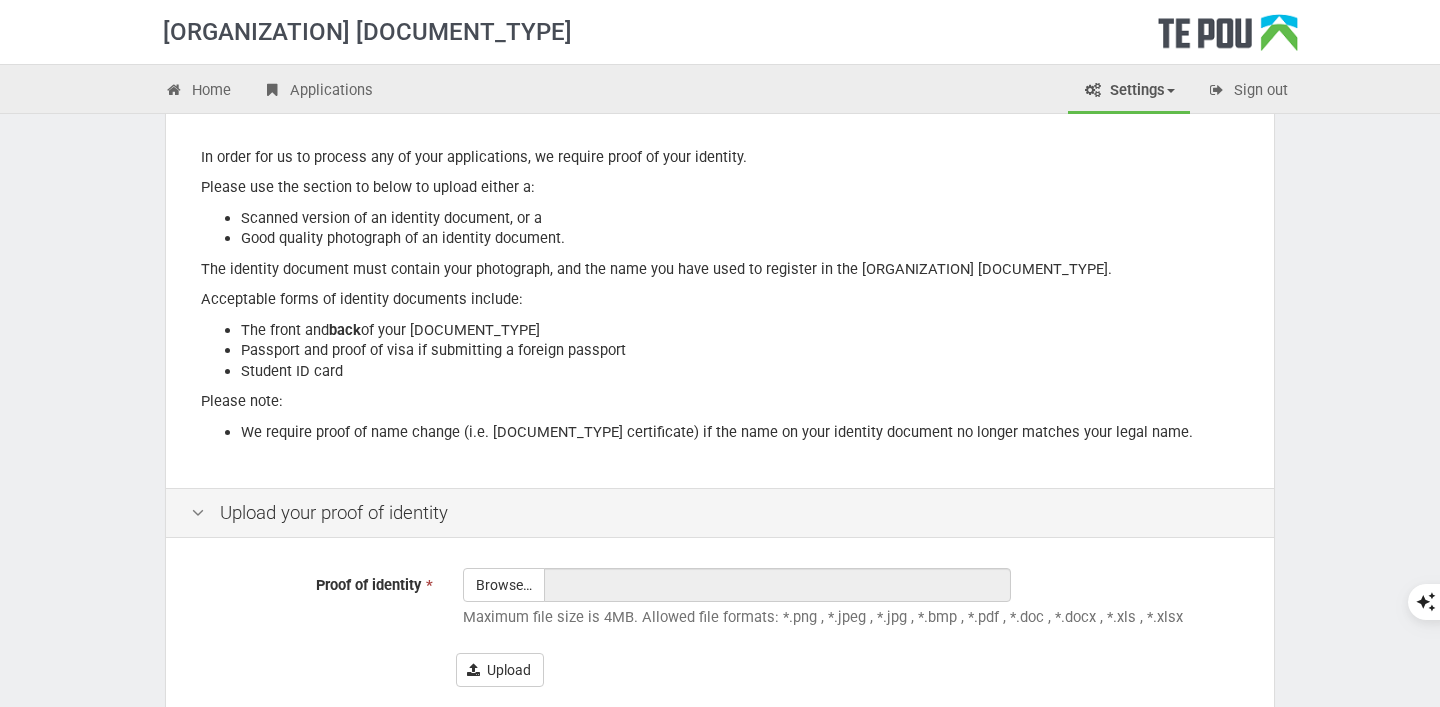 scroll, scrollTop: 184, scrollLeft: 0, axis: vertical 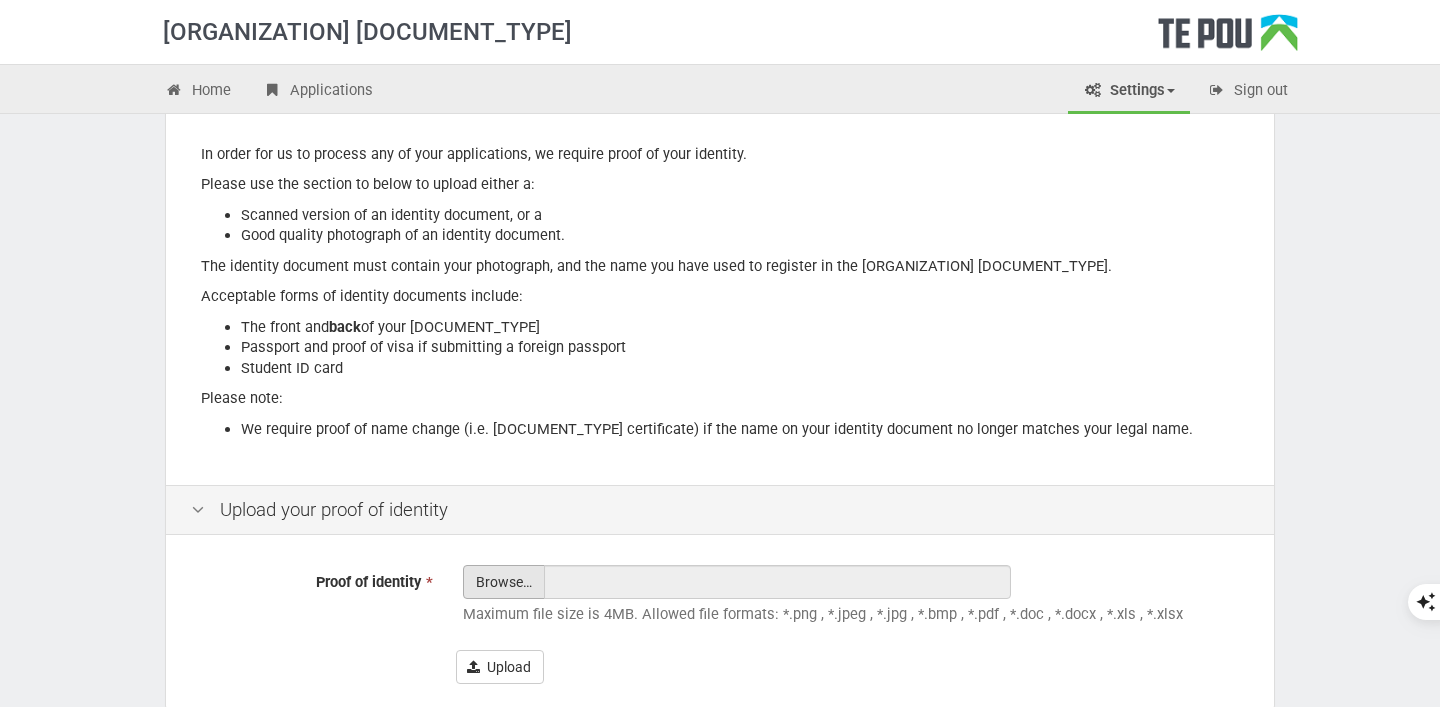 click on "Proof of identity *" at bounding box center (504, 637) 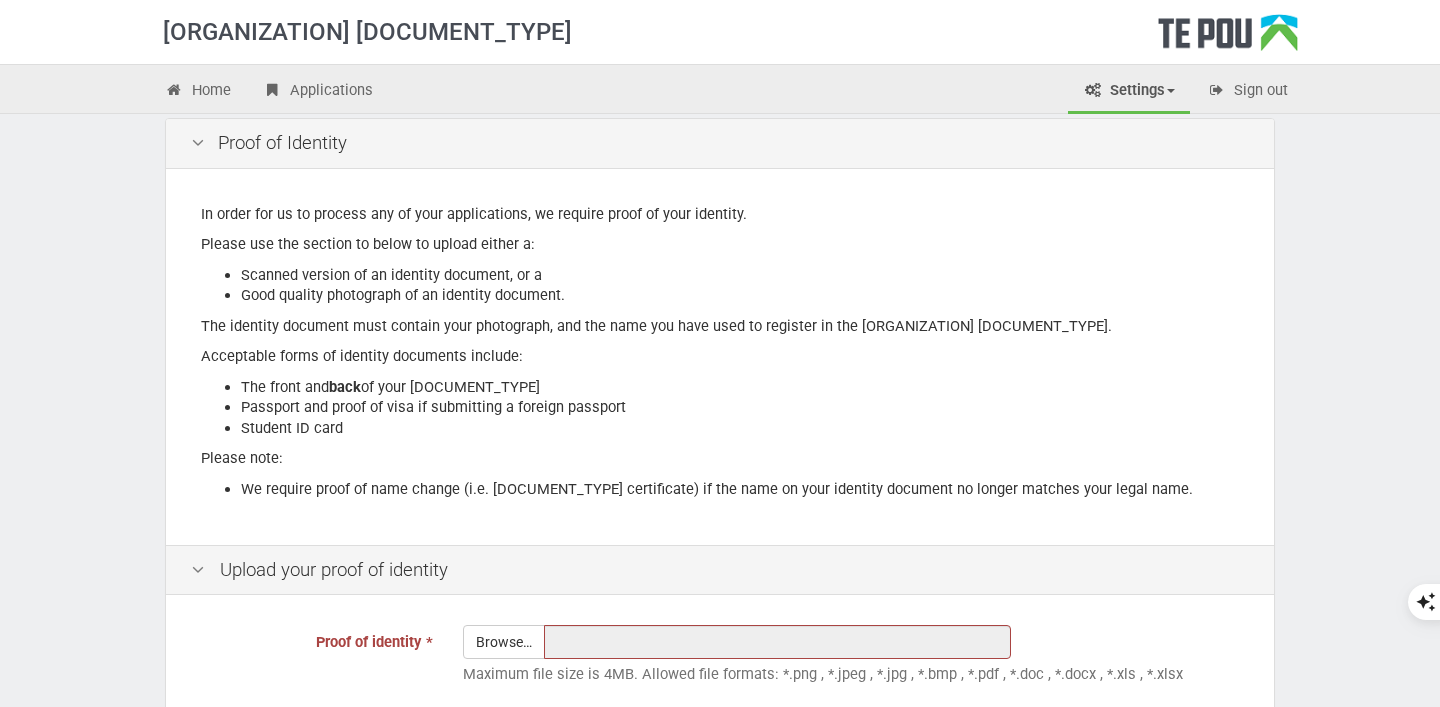 scroll, scrollTop: 122, scrollLeft: 0, axis: vertical 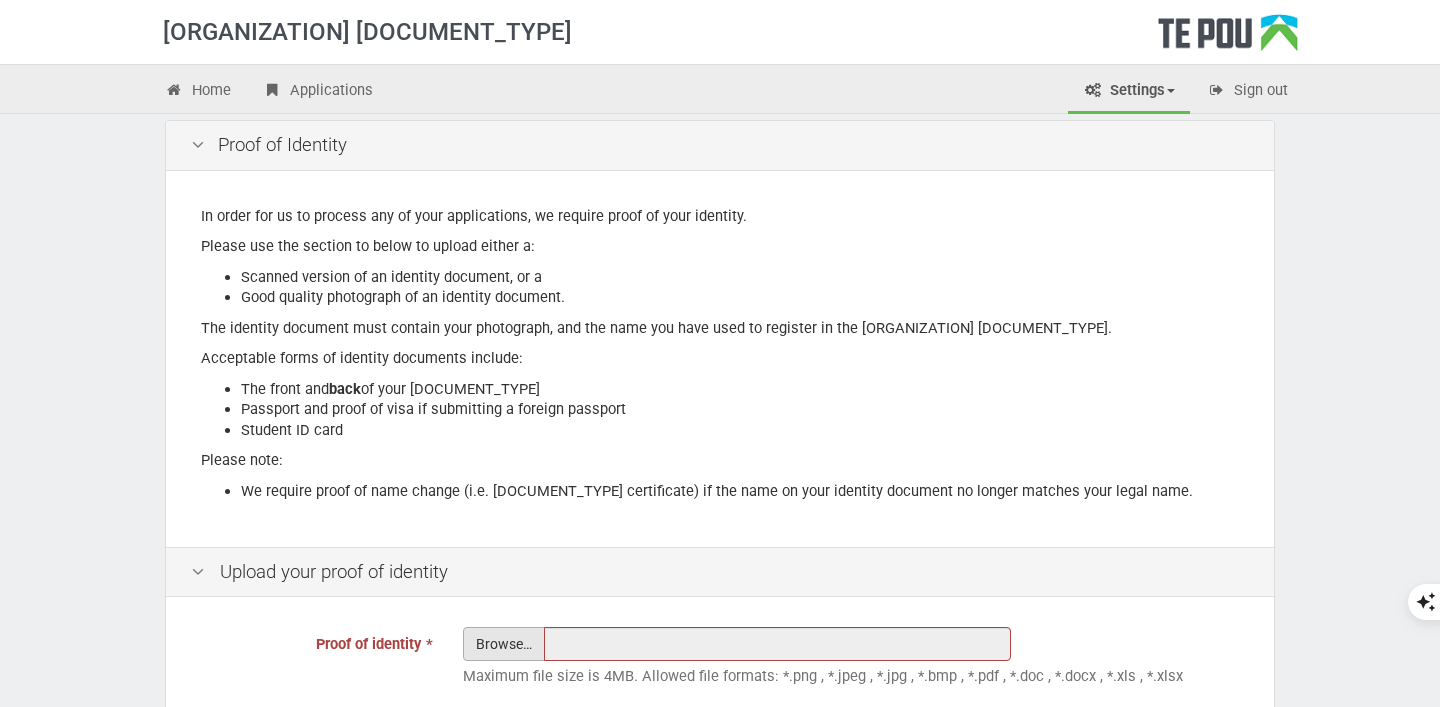click on "Proof of identity *" at bounding box center (504, 699) 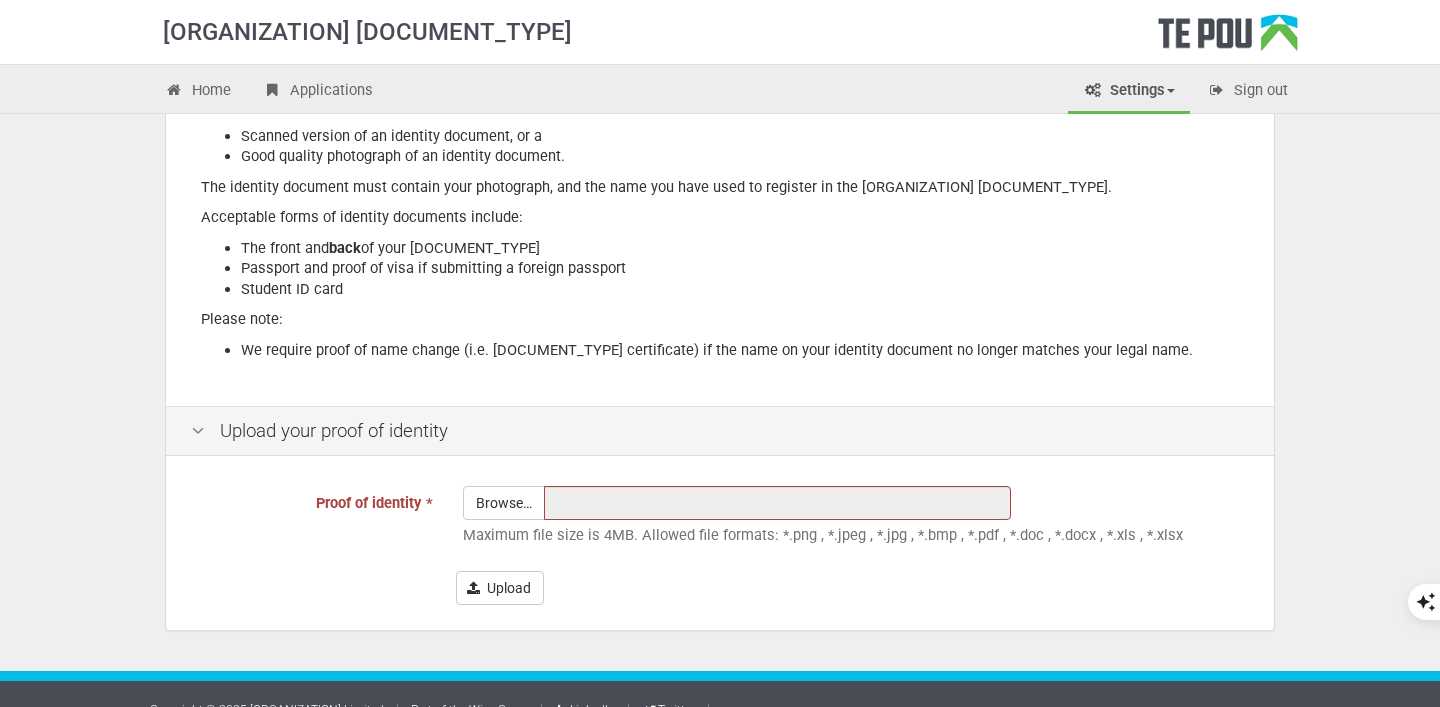 scroll, scrollTop: 292, scrollLeft: 0, axis: vertical 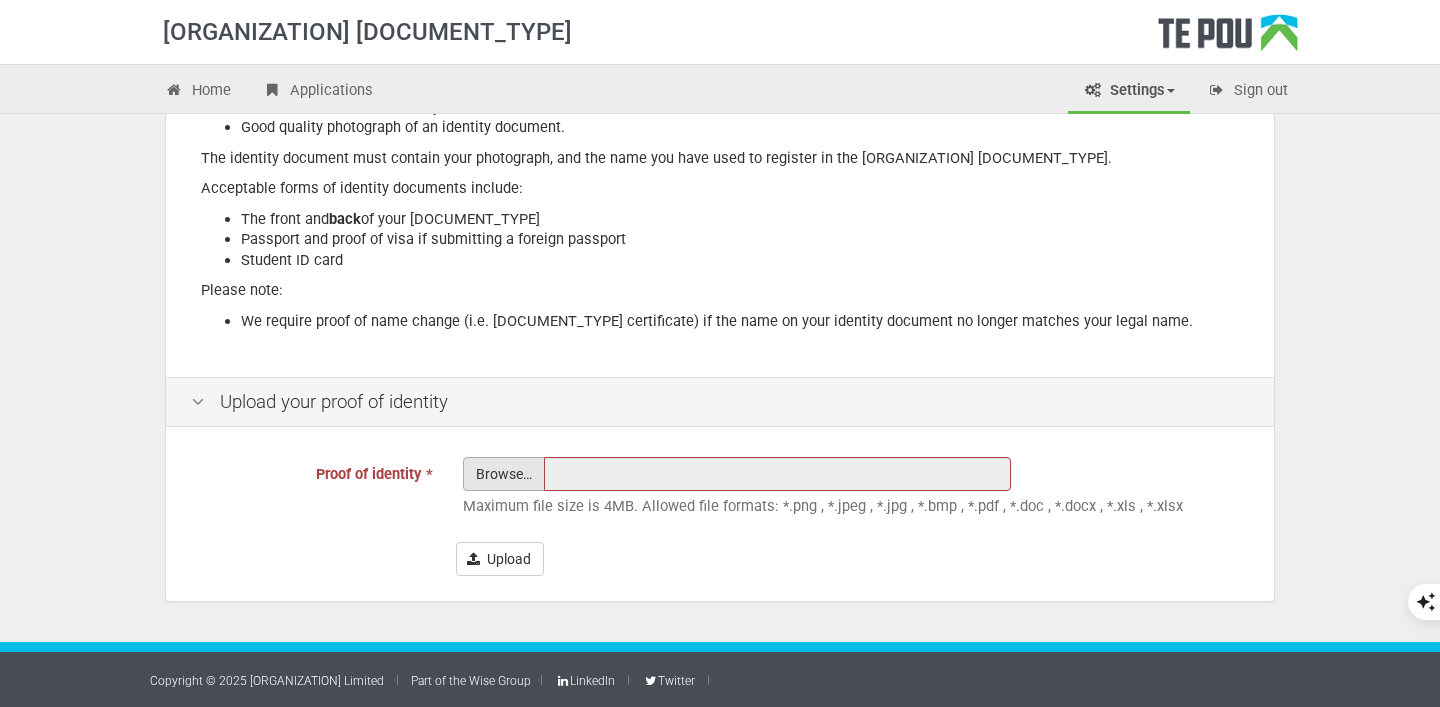 click on "Proof of identity *" at bounding box center (504, 529) 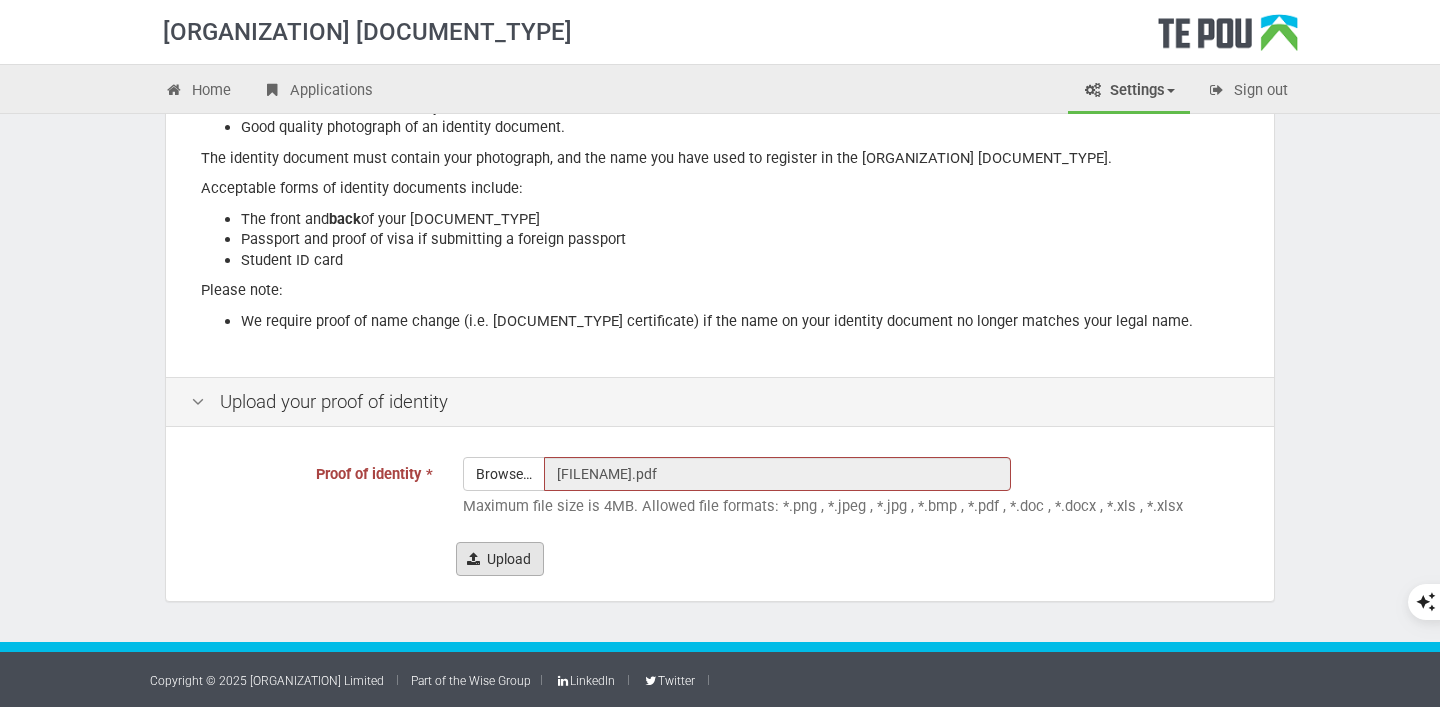 click on "Upload" at bounding box center (500, 559) 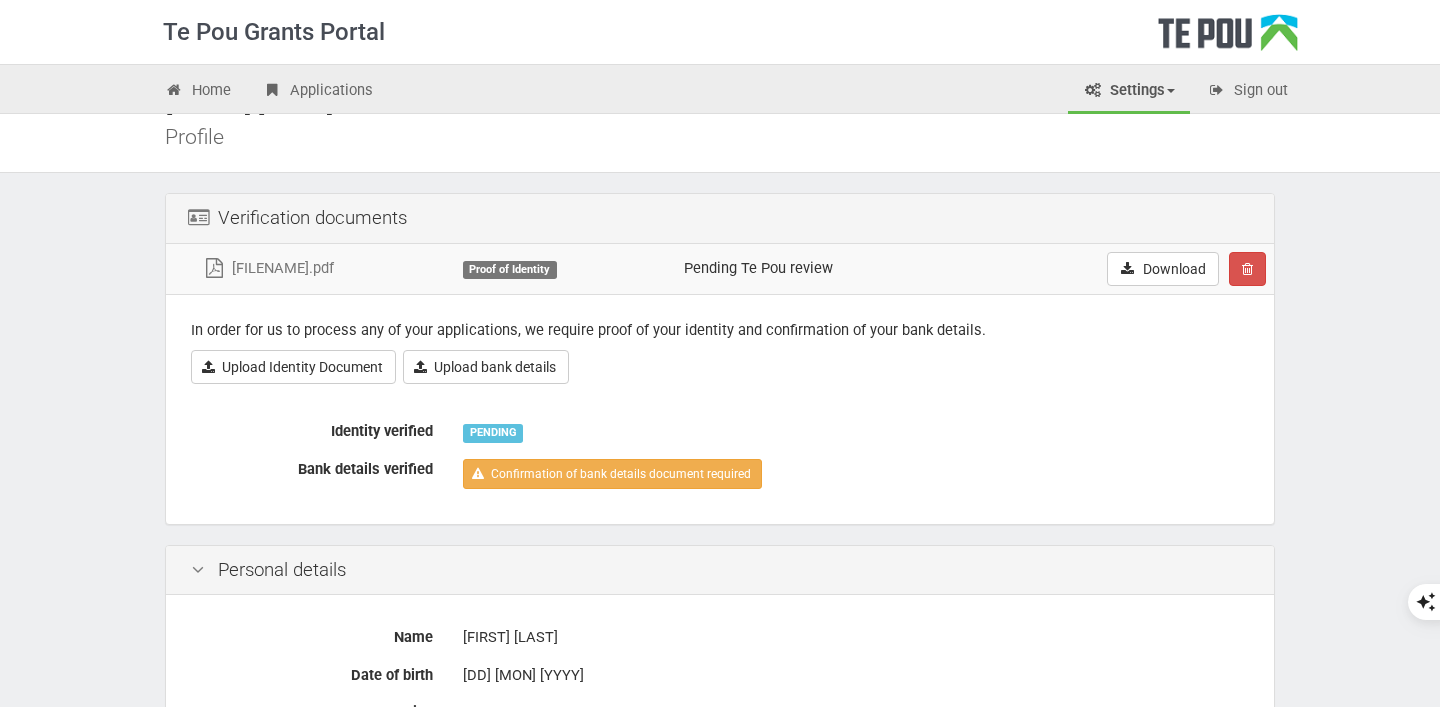 scroll, scrollTop: 57, scrollLeft: 0, axis: vertical 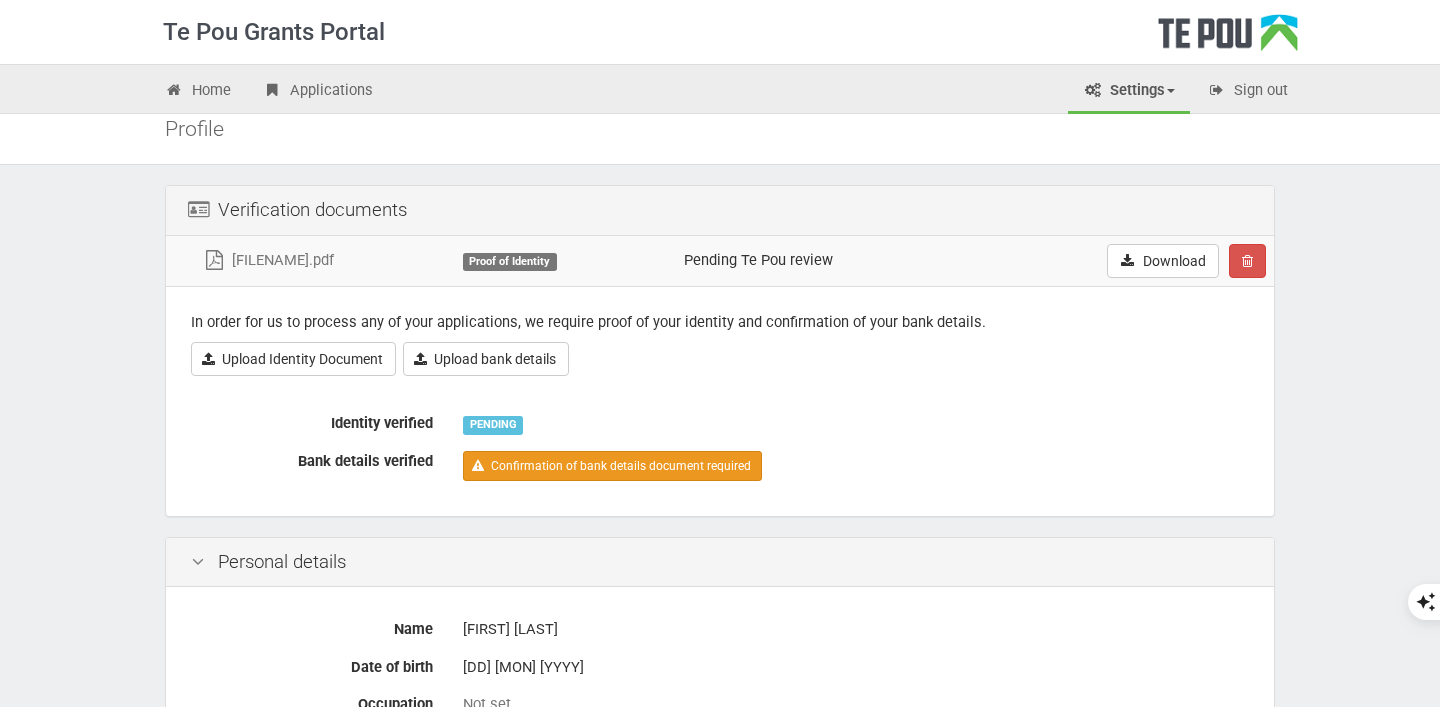 click on "Confirmation of bank details document required" at bounding box center (612, 466) 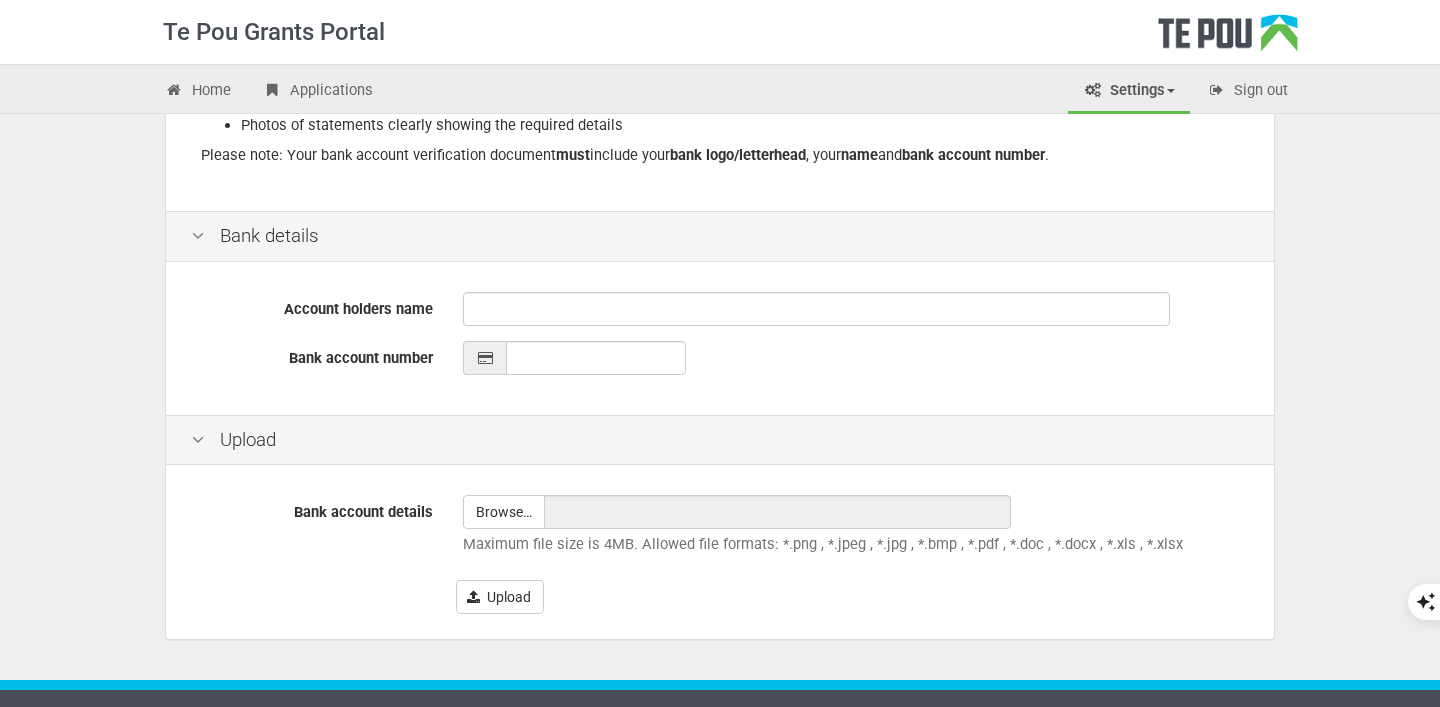 scroll, scrollTop: 416, scrollLeft: 0, axis: vertical 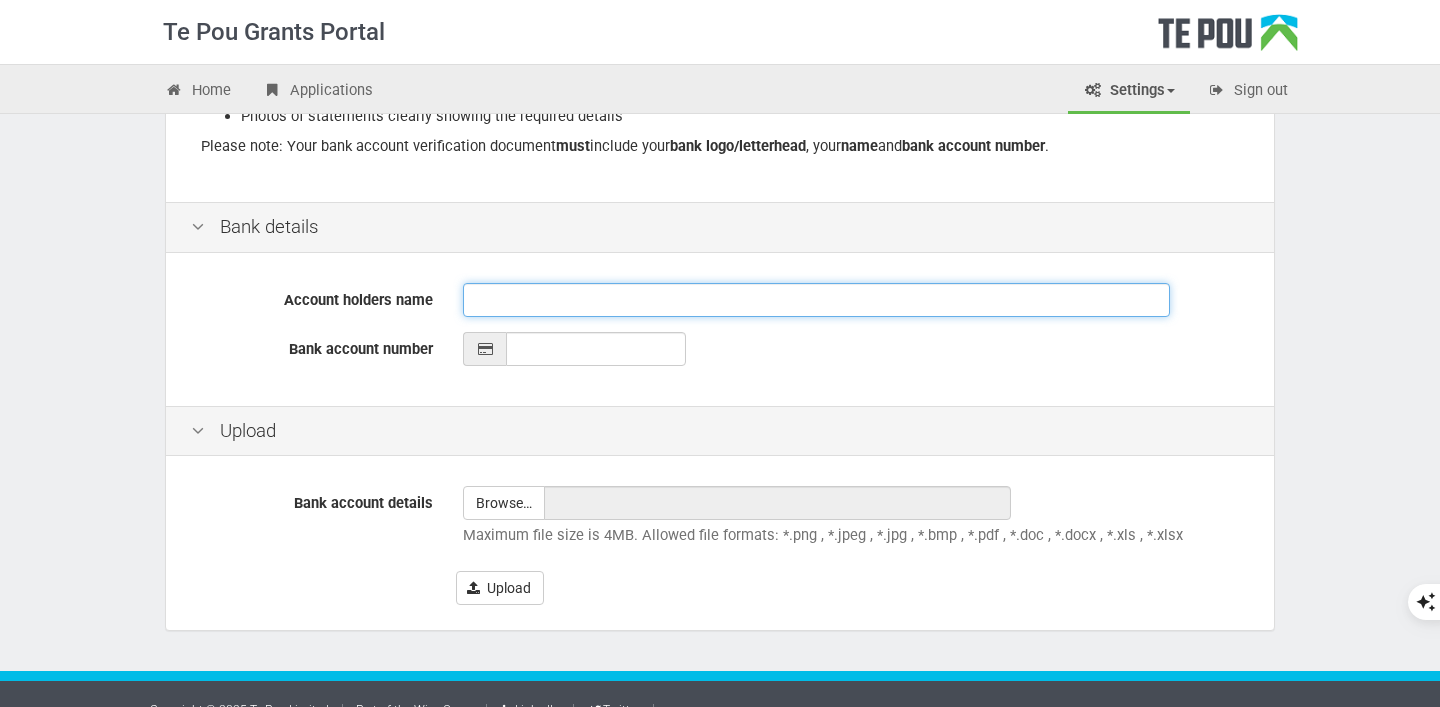 click on "Account holders name" at bounding box center (816, 300) 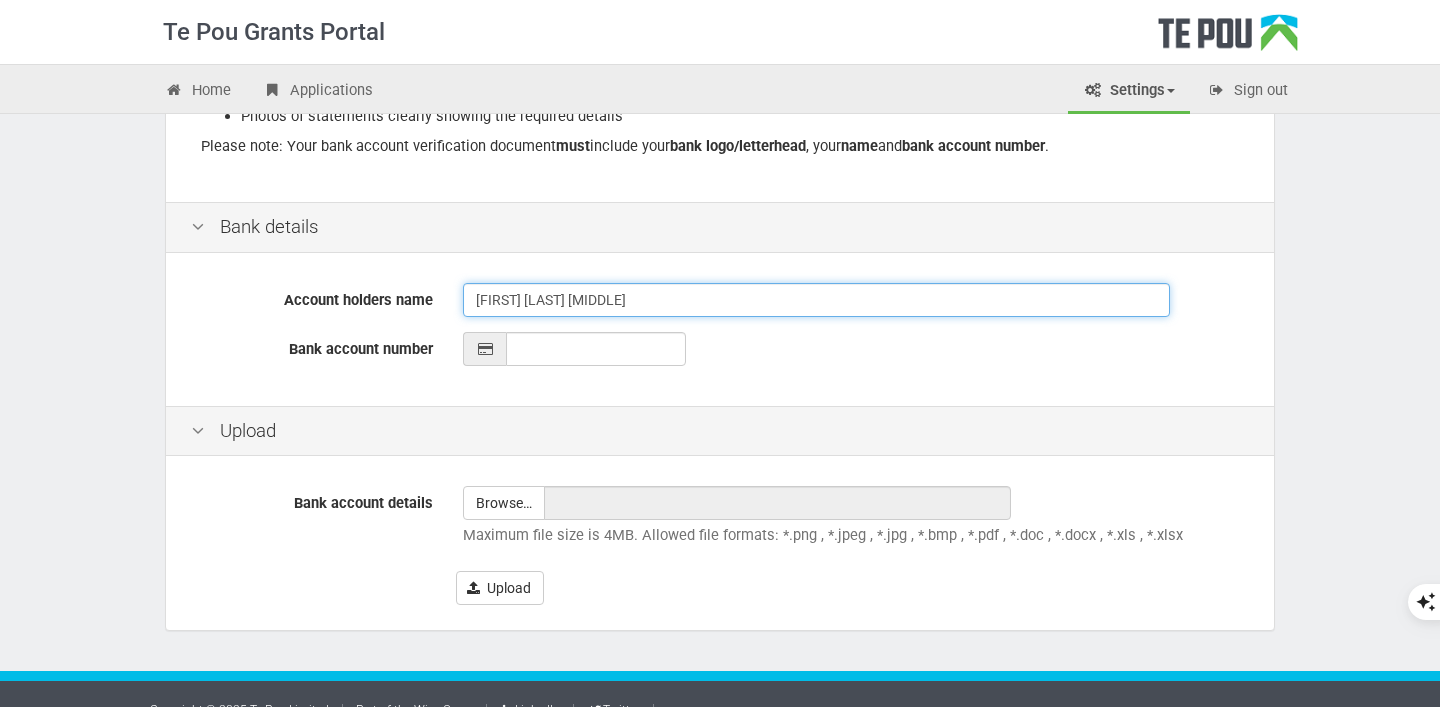 type on "Aiquleen Kanneth Mathew" 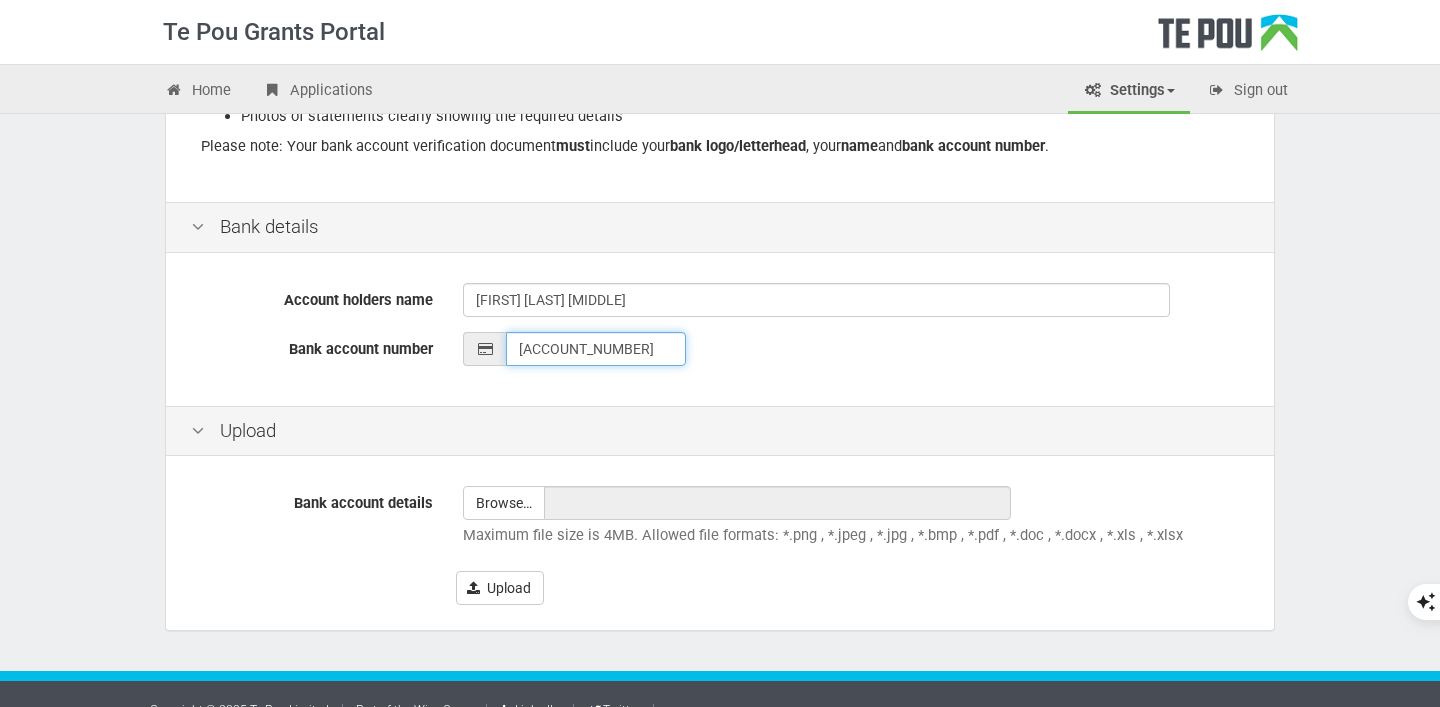 click on "__-____-_______-___" at bounding box center [596, 349] 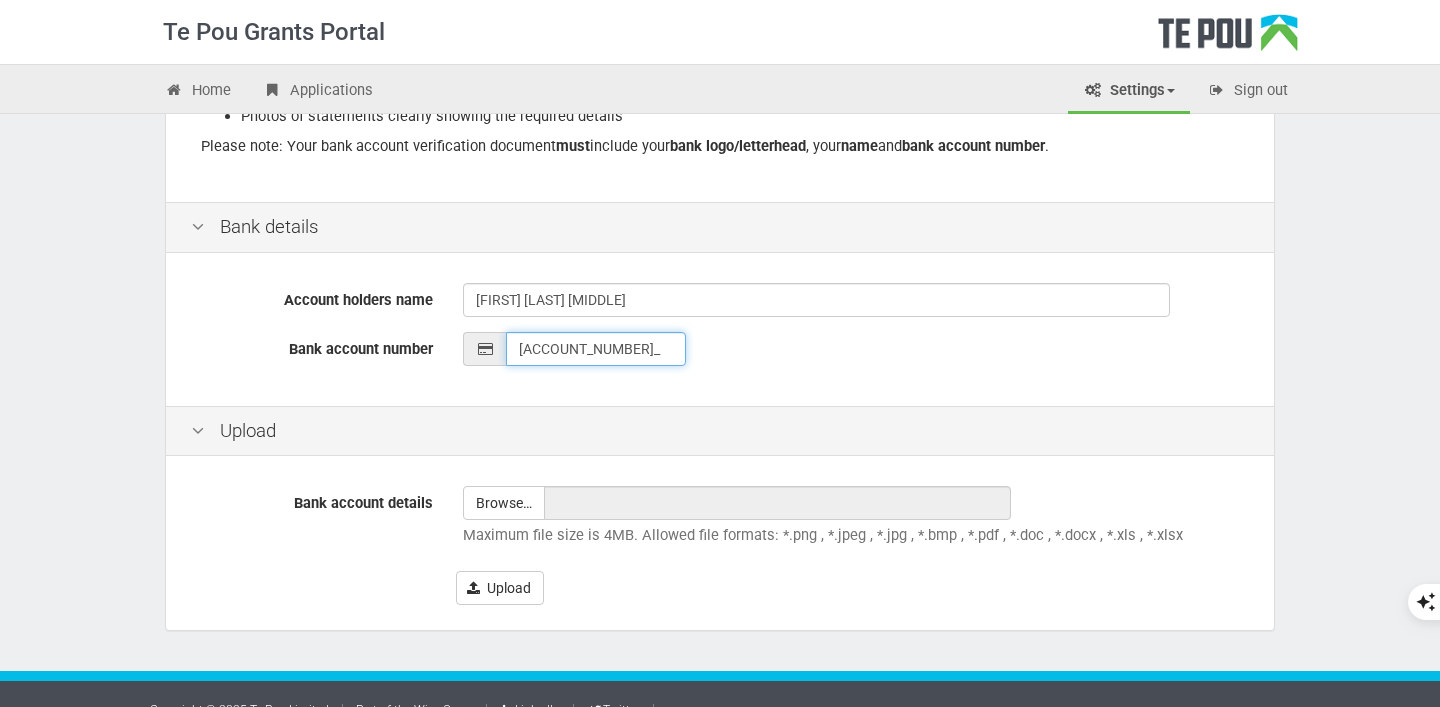 scroll, scrollTop: 445, scrollLeft: 0, axis: vertical 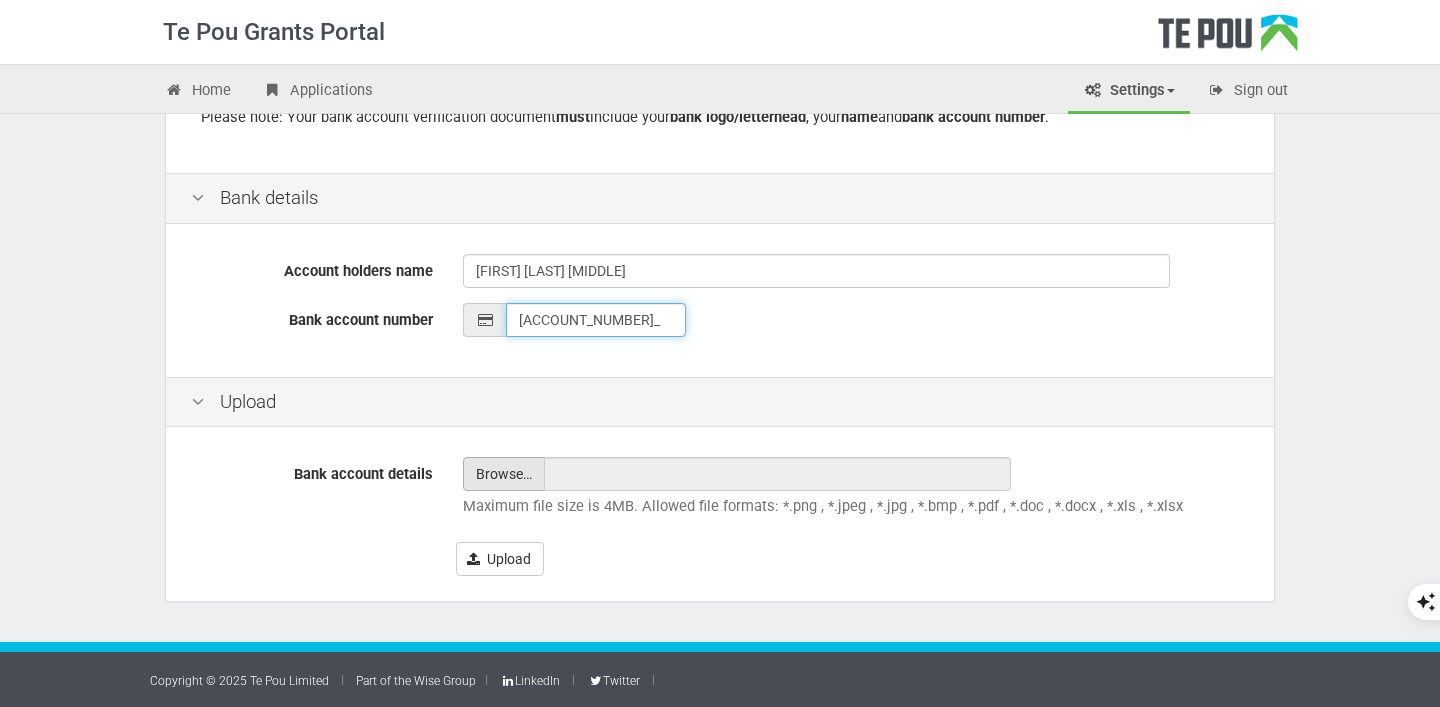 type on "01-0676-0383283-00_" 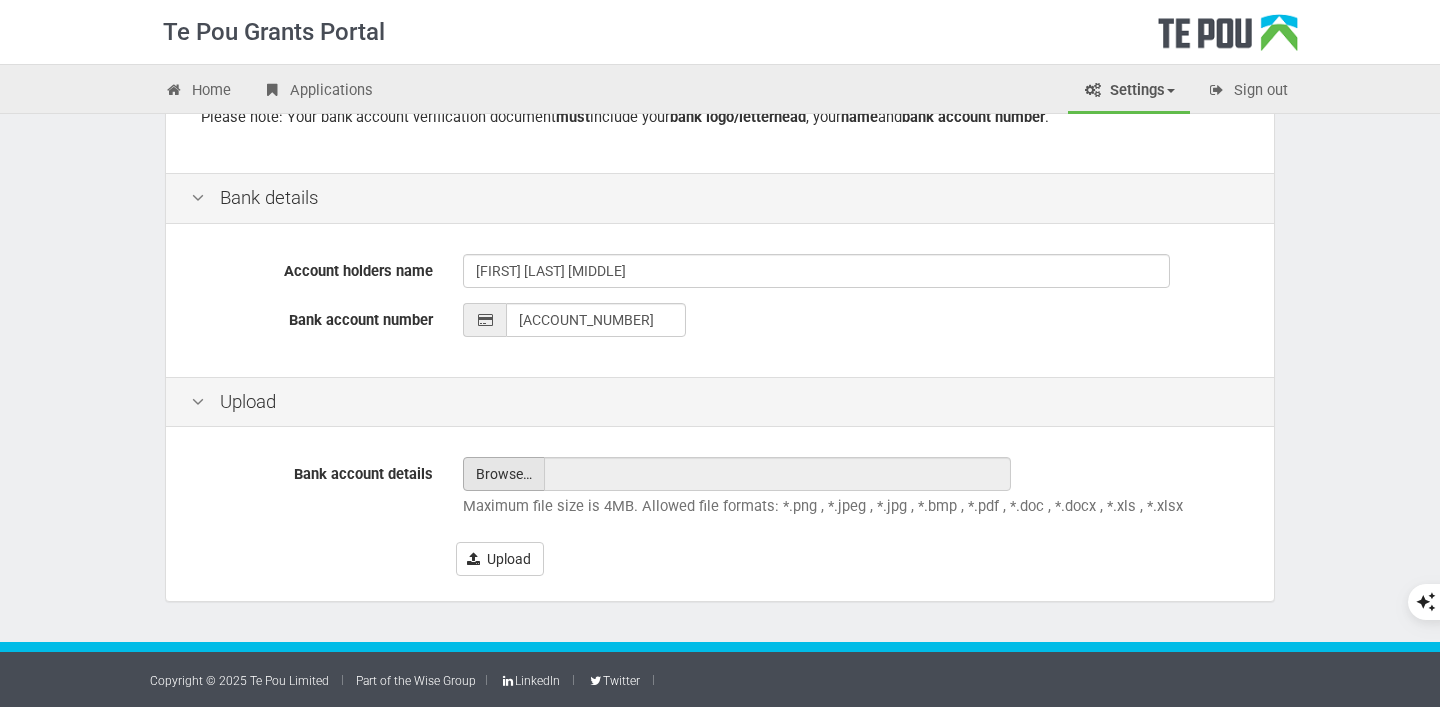 click at bounding box center [504, 474] 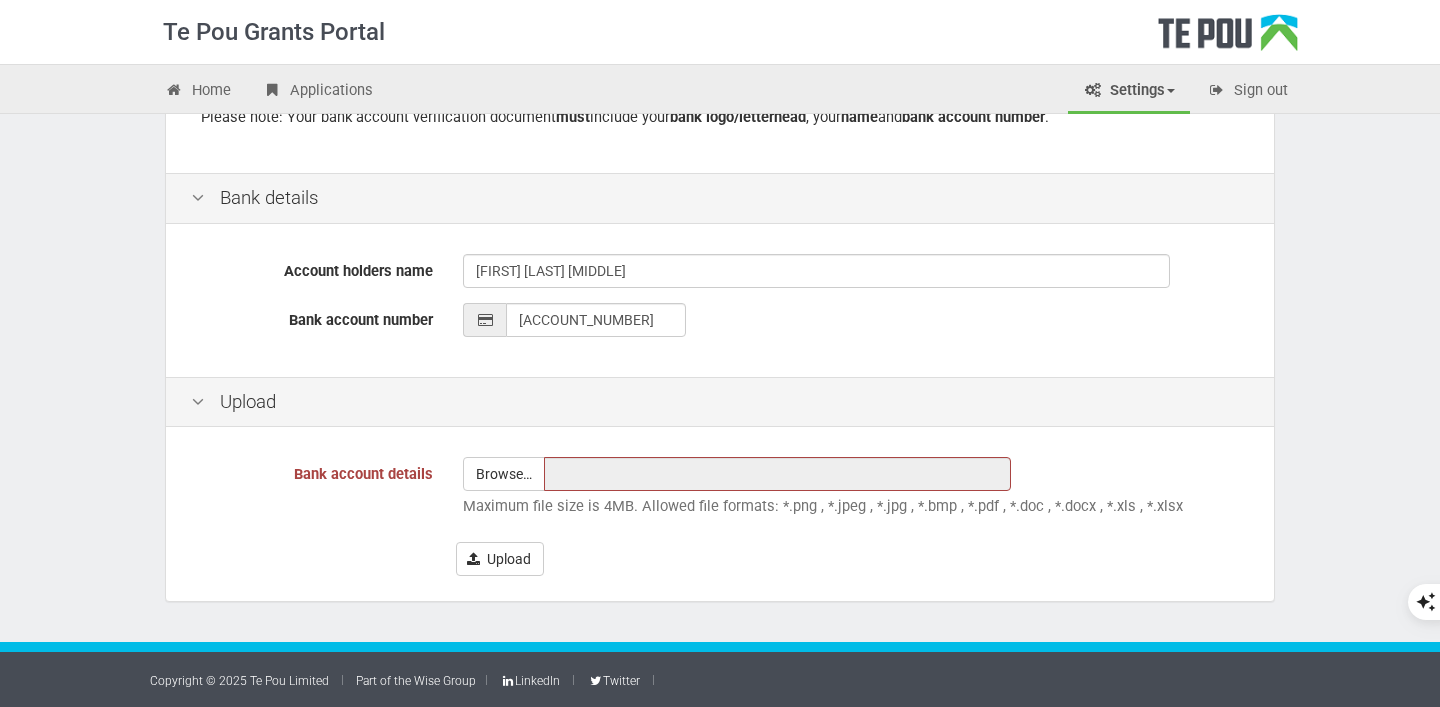type on "C:\fakepath\01-0676-0383283-00_Statement_2025-06-09.pdf" 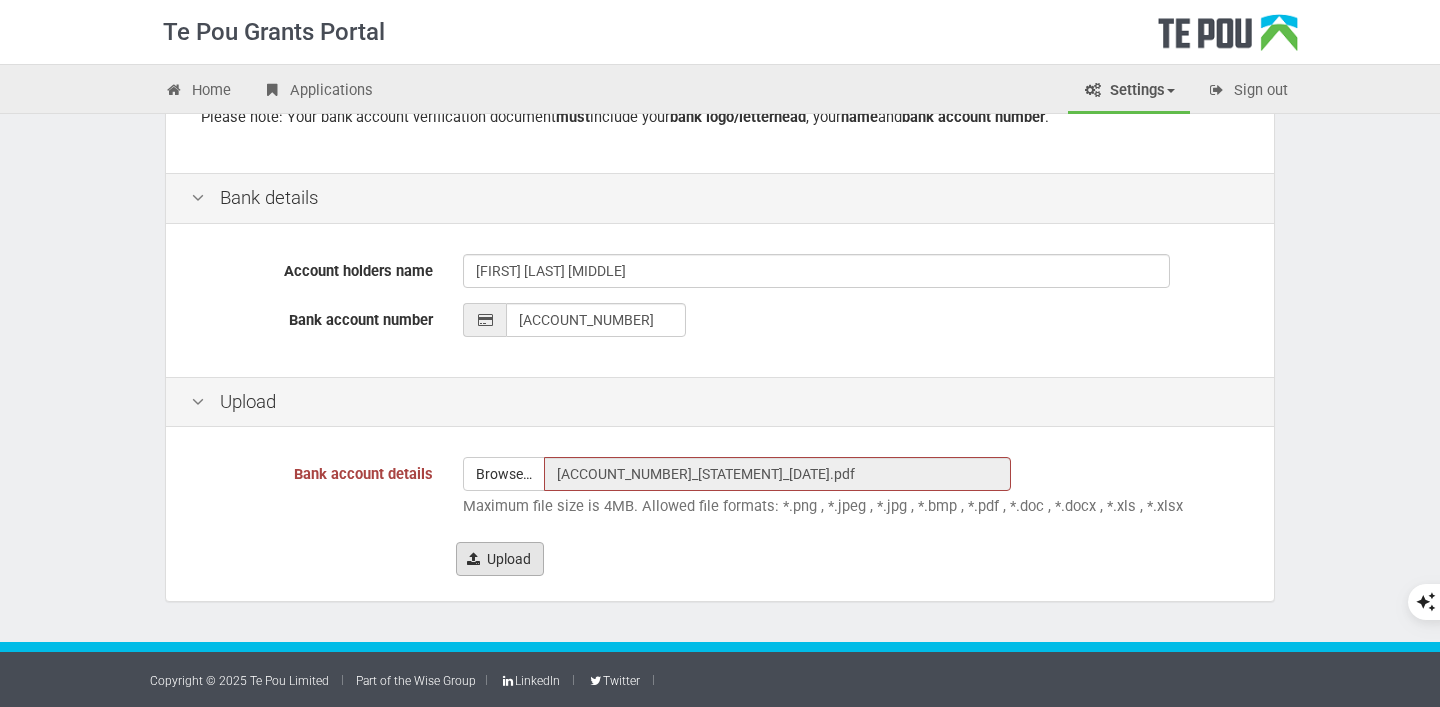 click on "Upload" at bounding box center [500, 559] 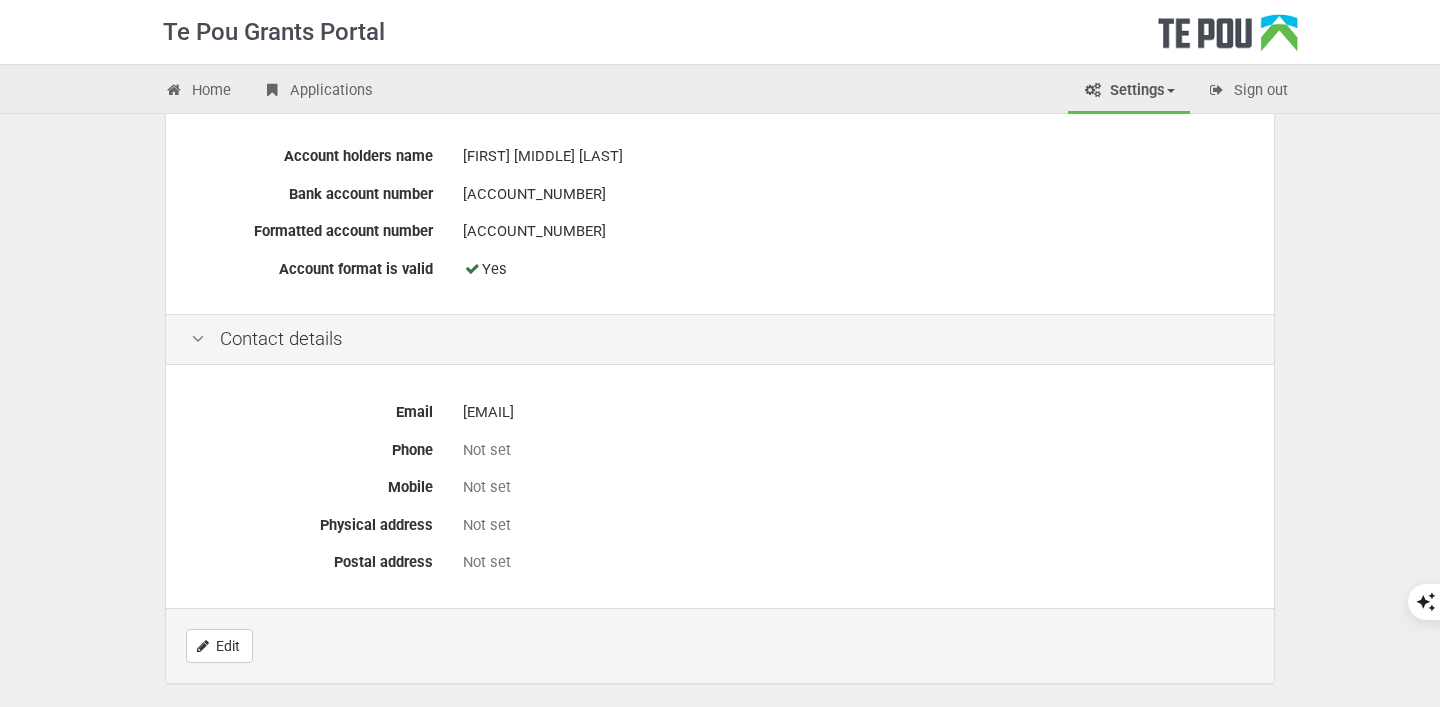 scroll, scrollTop: 866, scrollLeft: 0, axis: vertical 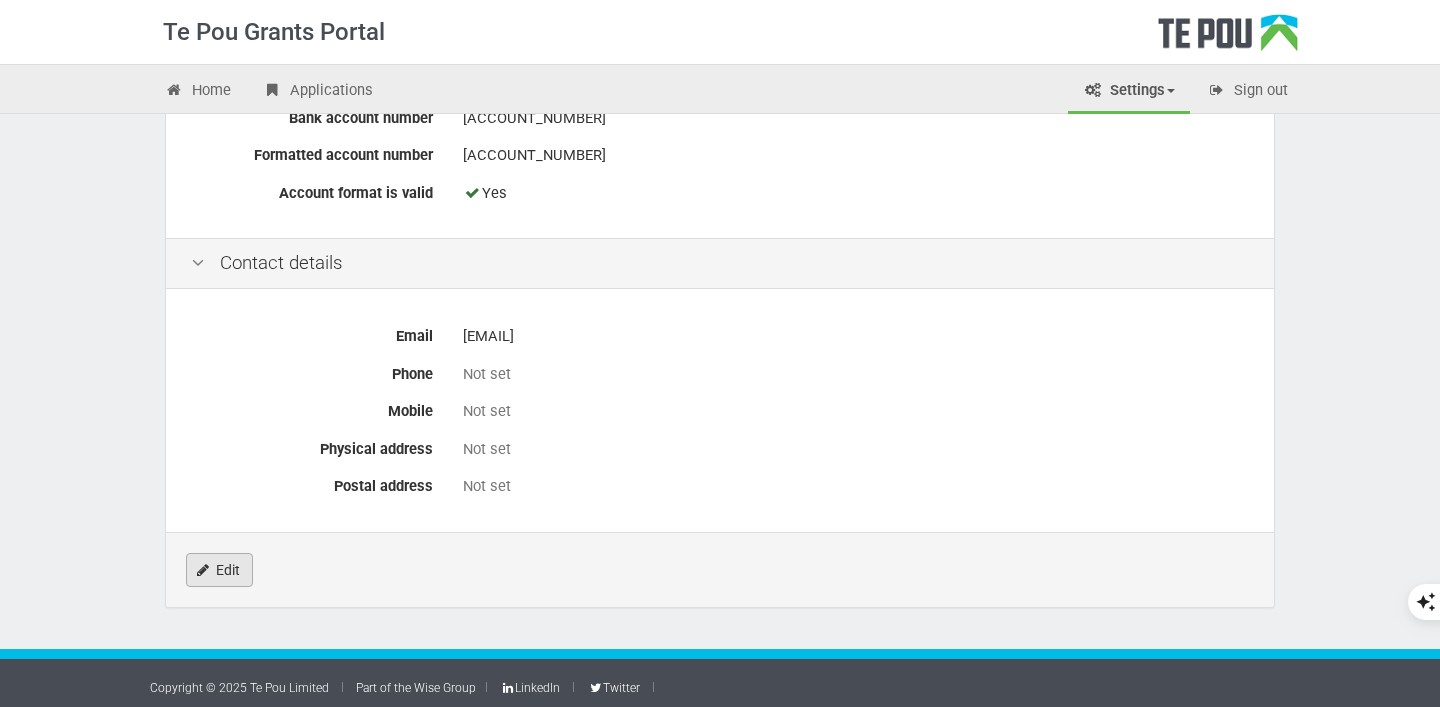 click on "Edit" at bounding box center (219, 570) 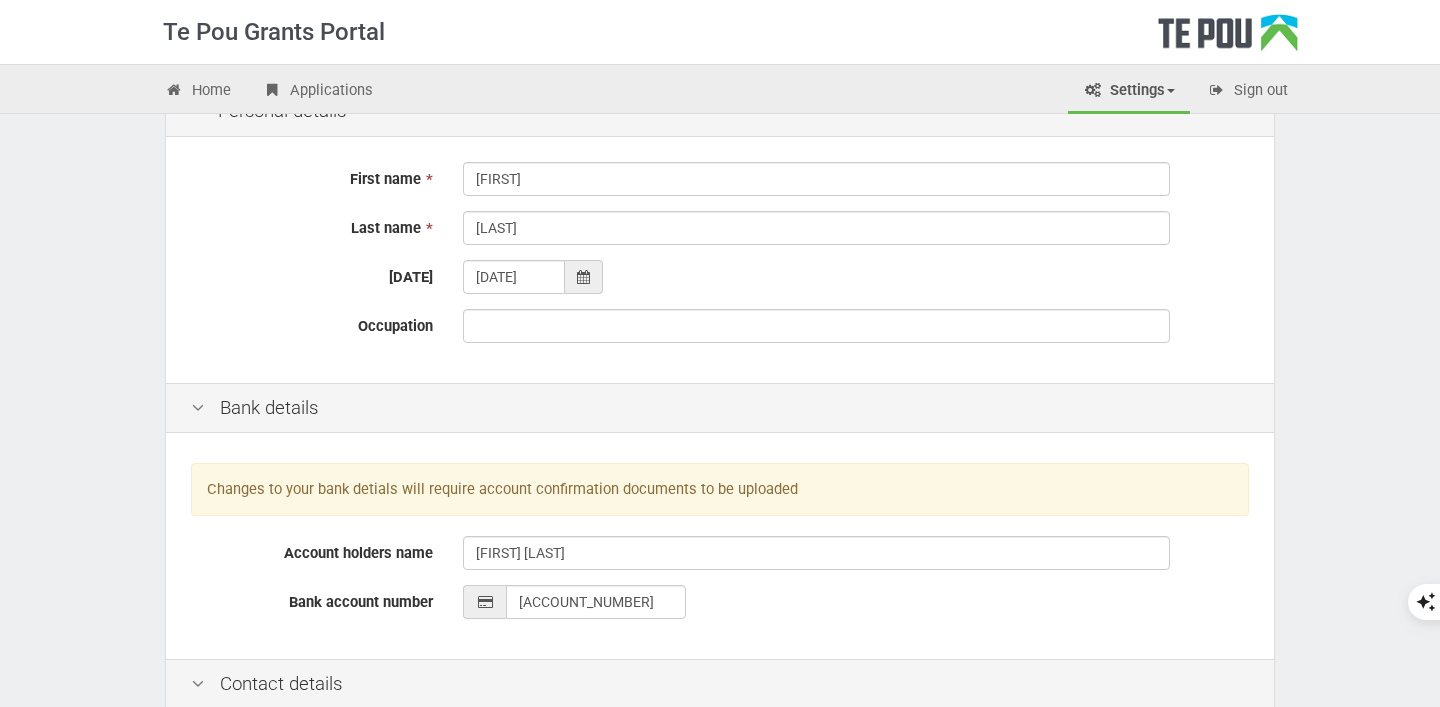 scroll, scrollTop: 169, scrollLeft: 0, axis: vertical 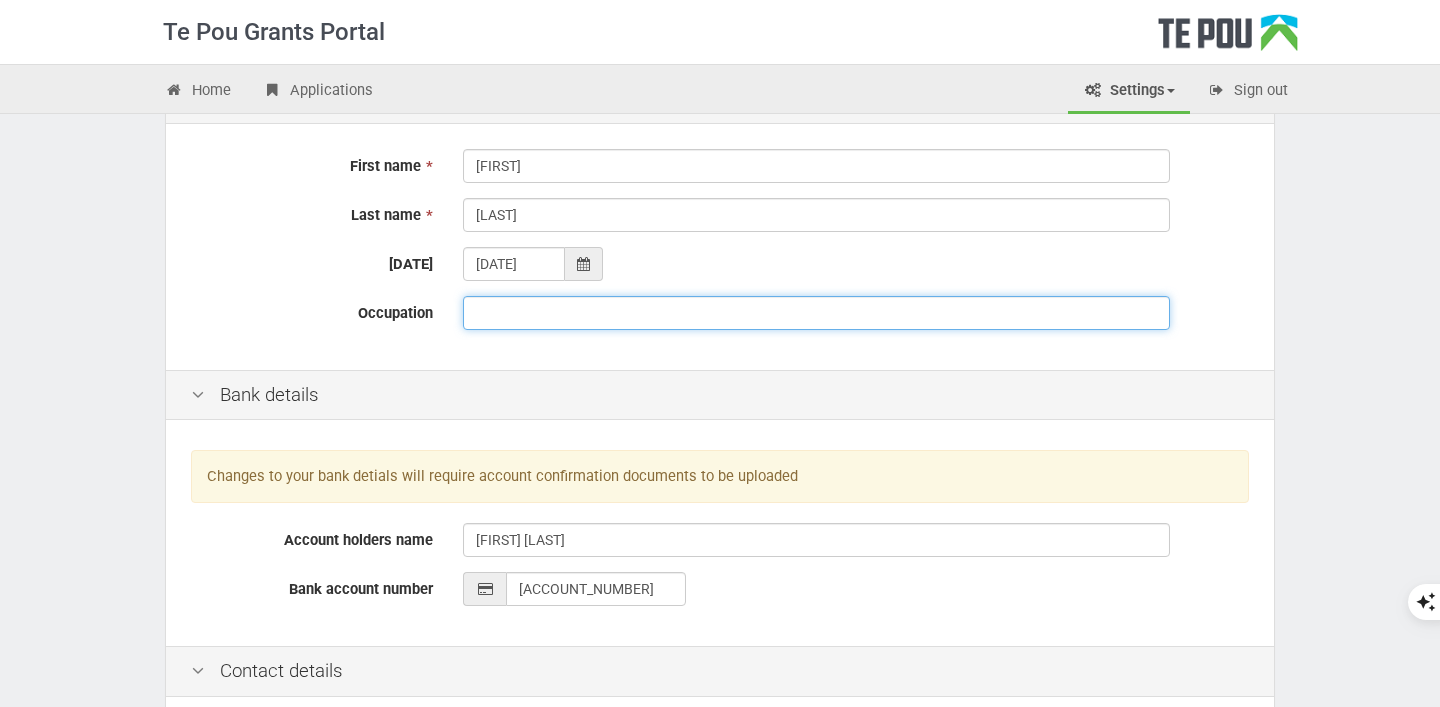 click on "Occupation" at bounding box center [816, 313] 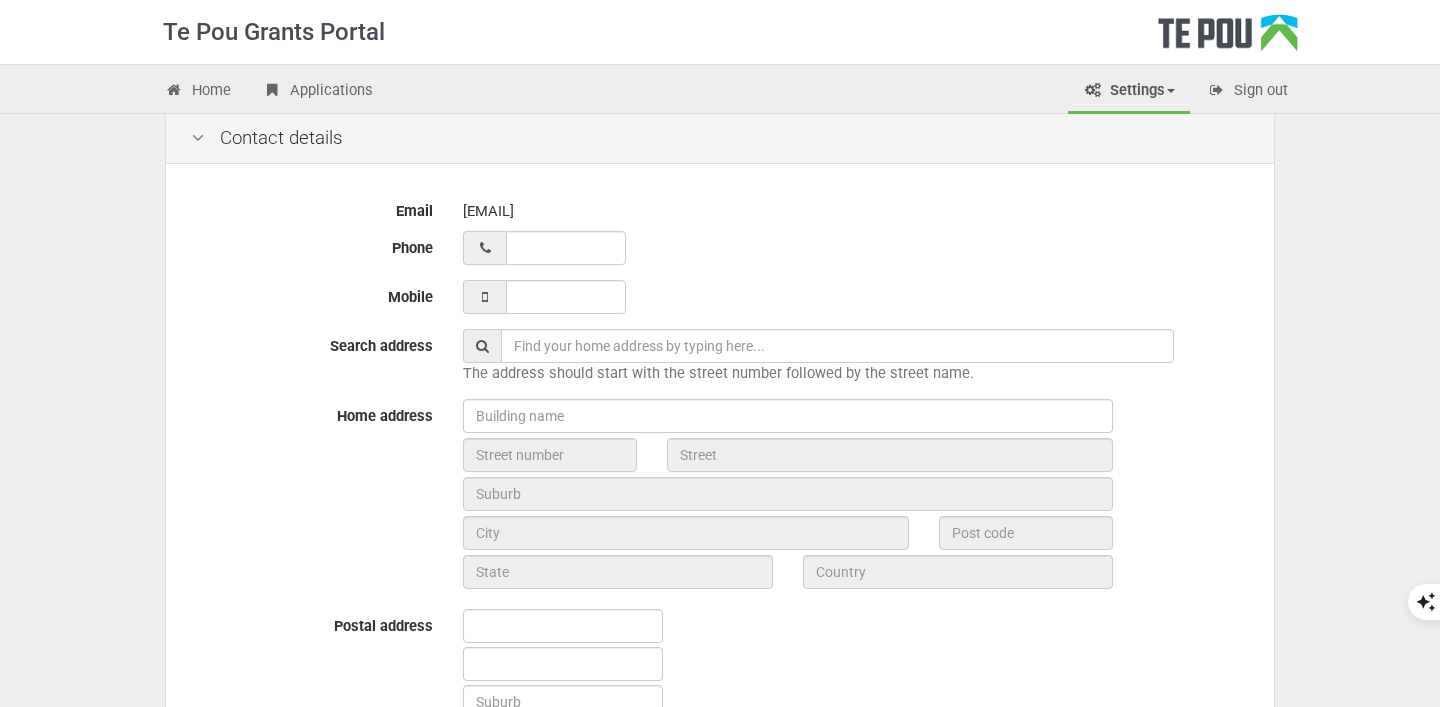 scroll, scrollTop: 713, scrollLeft: 0, axis: vertical 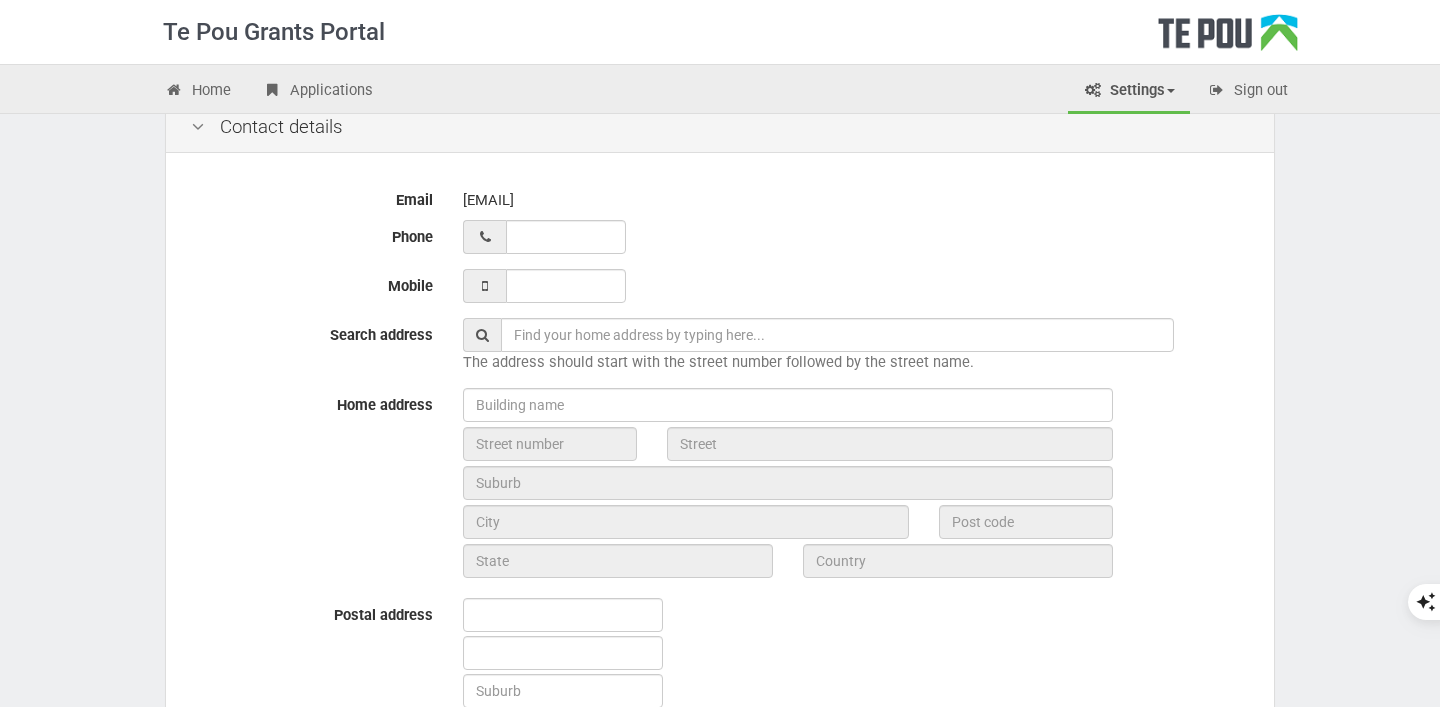 type on "Support Worker" 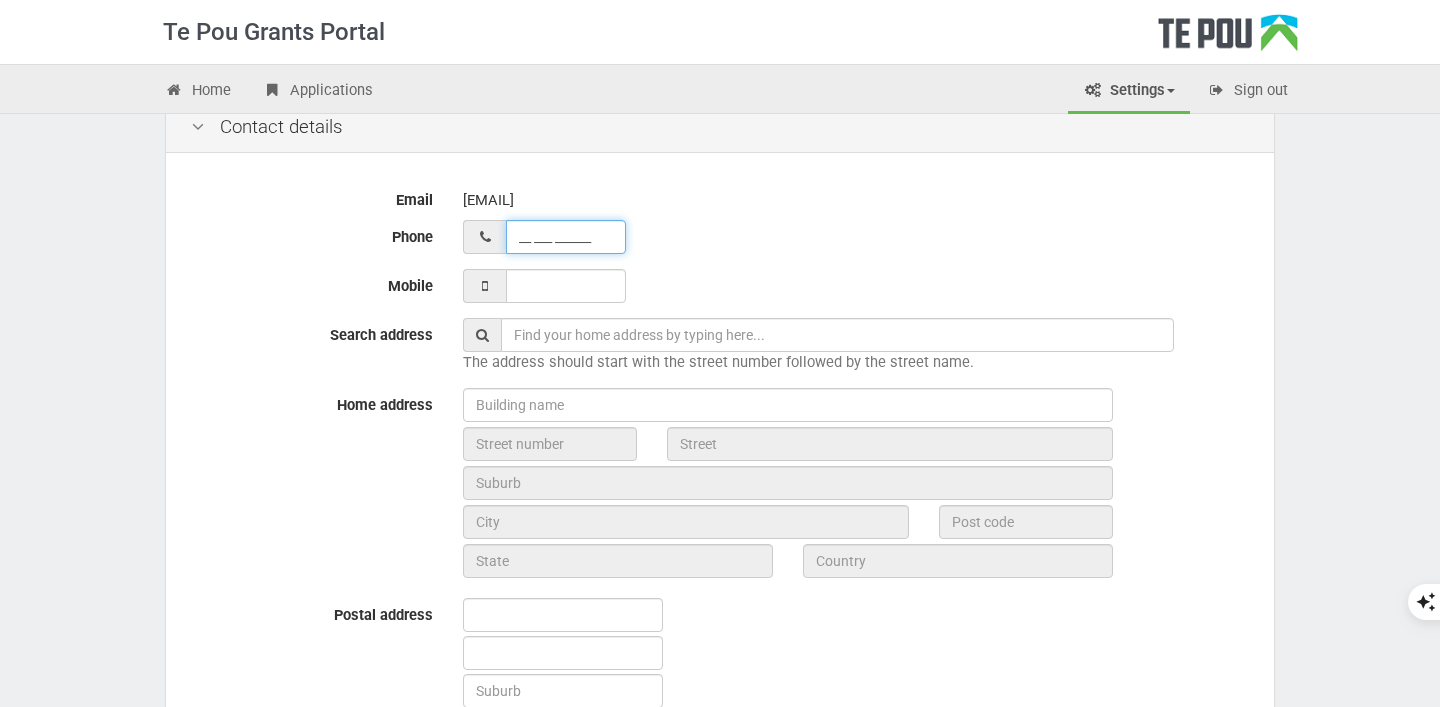 click on "__ ___ ______" at bounding box center (566, 237) 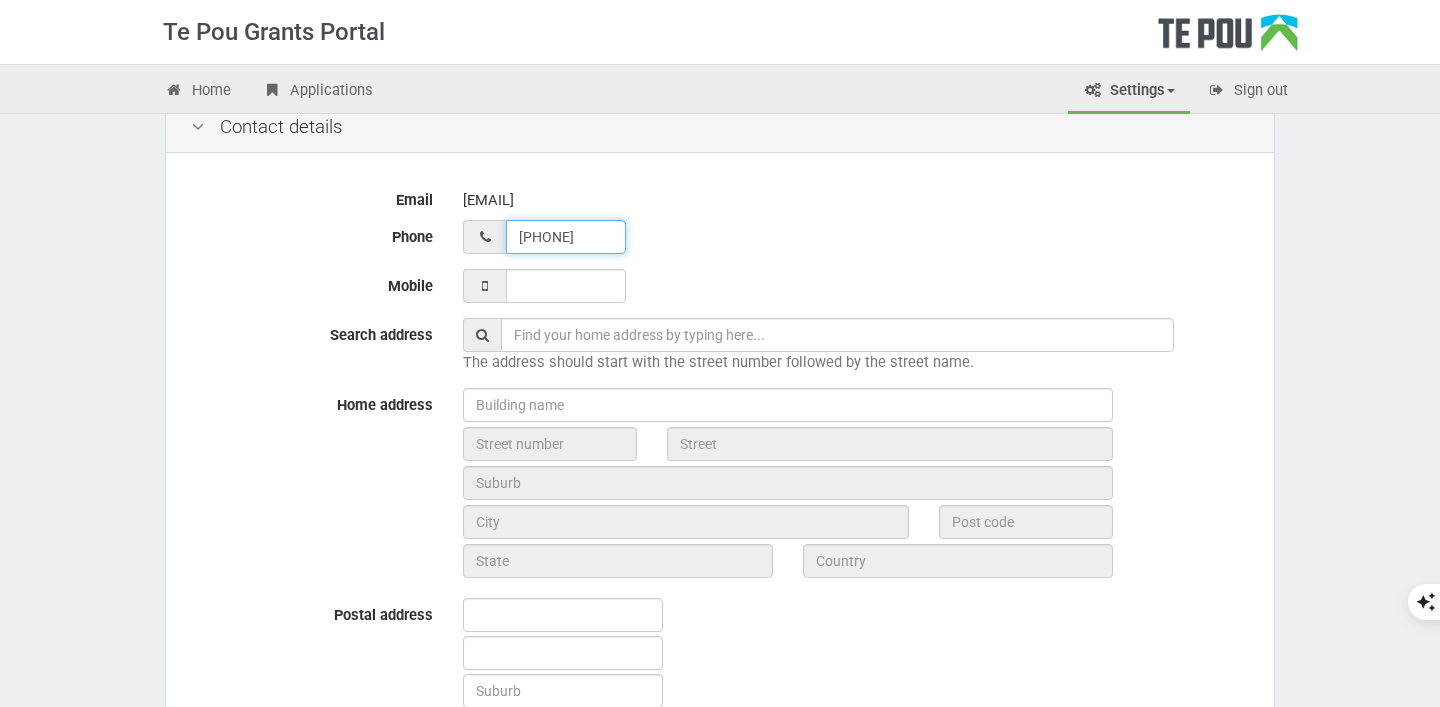 drag, startPoint x: 518, startPoint y: 242, endPoint x: 604, endPoint y: 241, distance: 86.00581 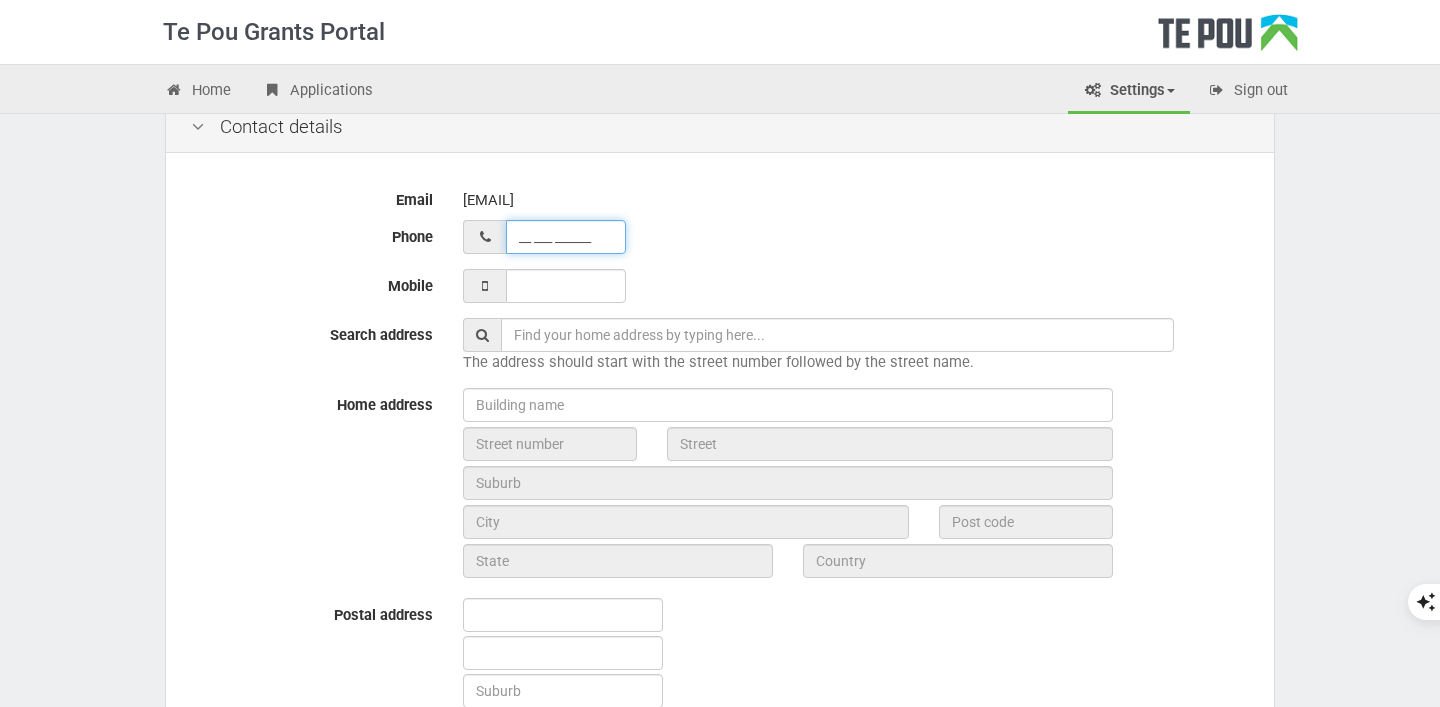 type on "__ ___ ______" 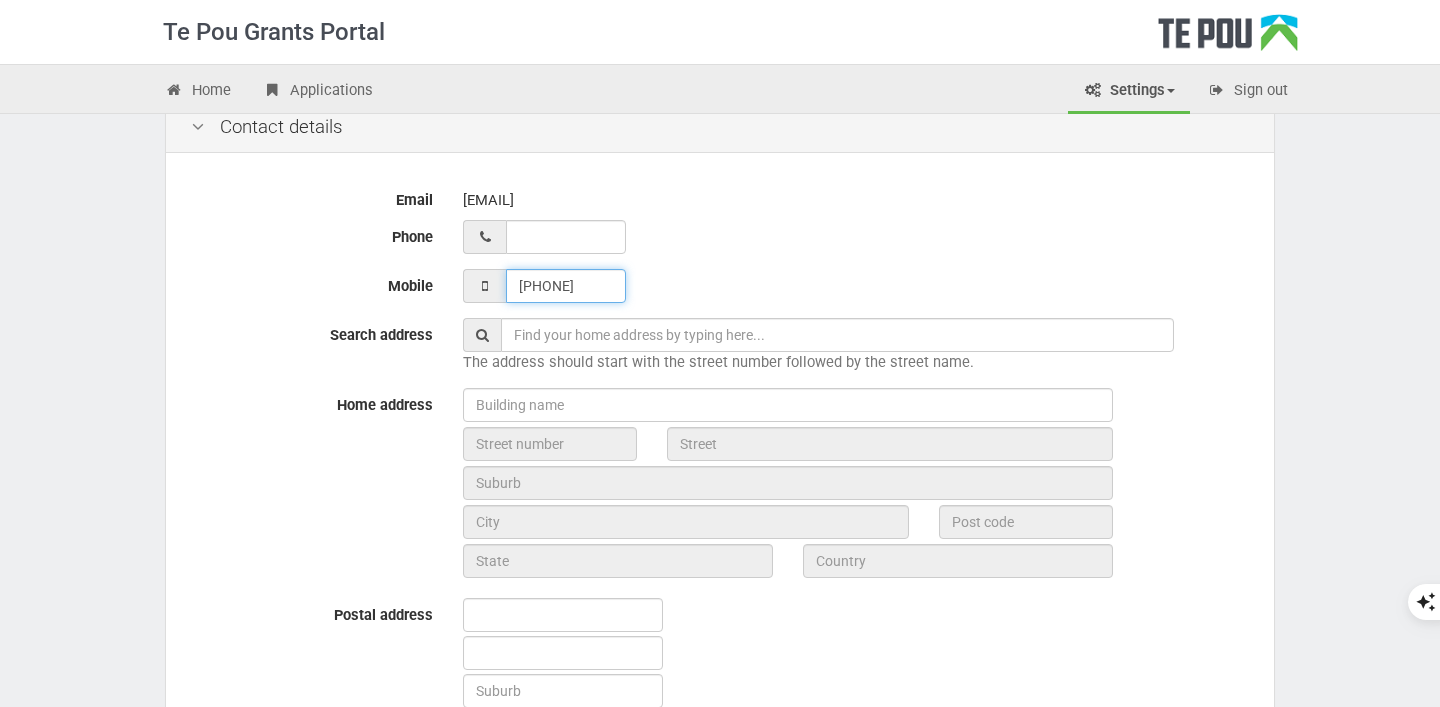 click on "___ ___ _____" at bounding box center (566, 286) 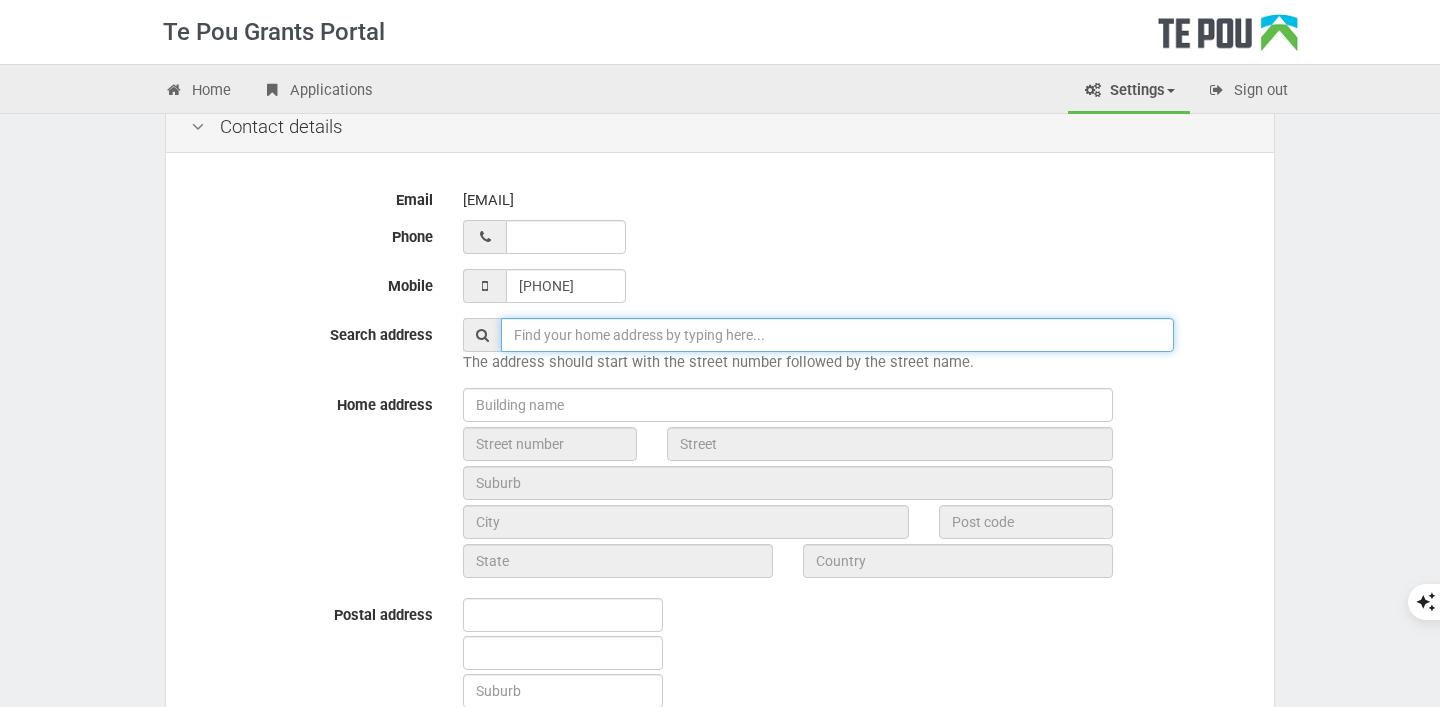 click at bounding box center (837, 335) 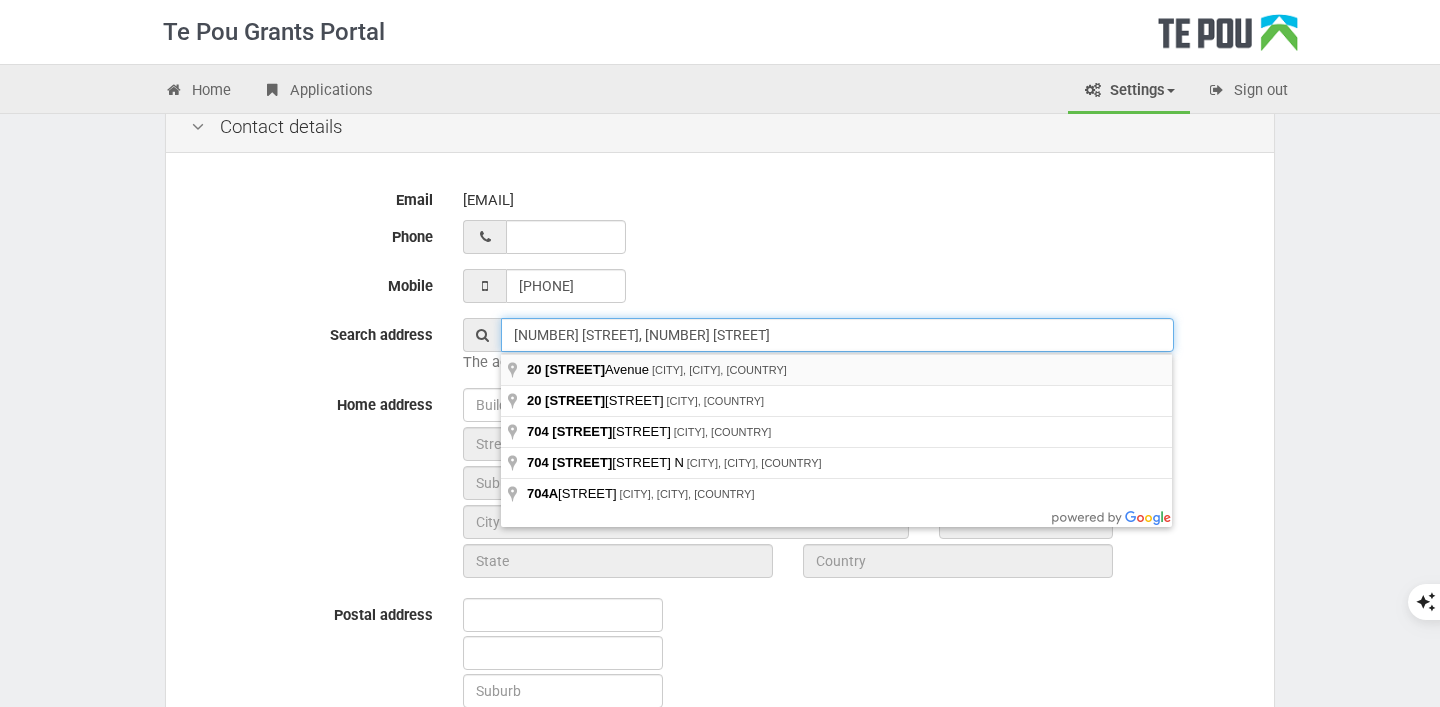type on "704 A, 20 park" 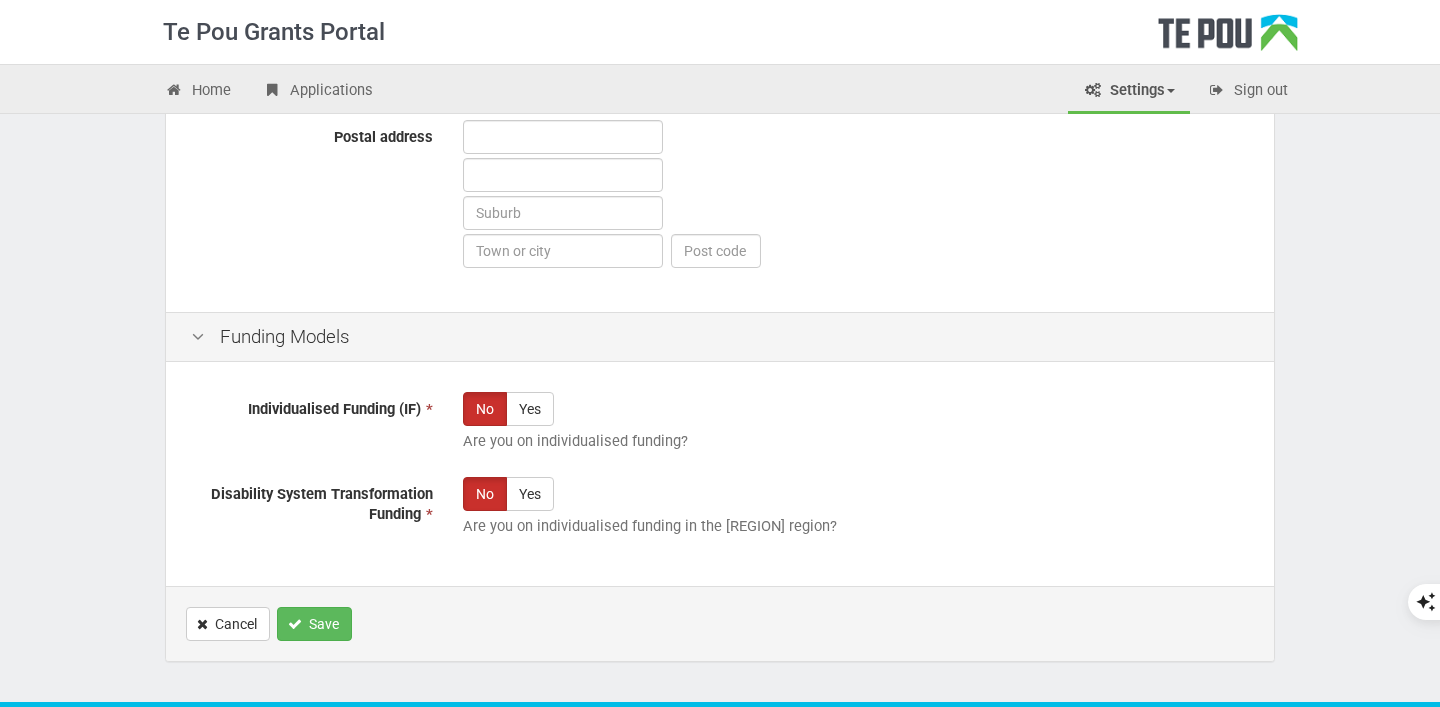 scroll, scrollTop: 1252, scrollLeft: 0, axis: vertical 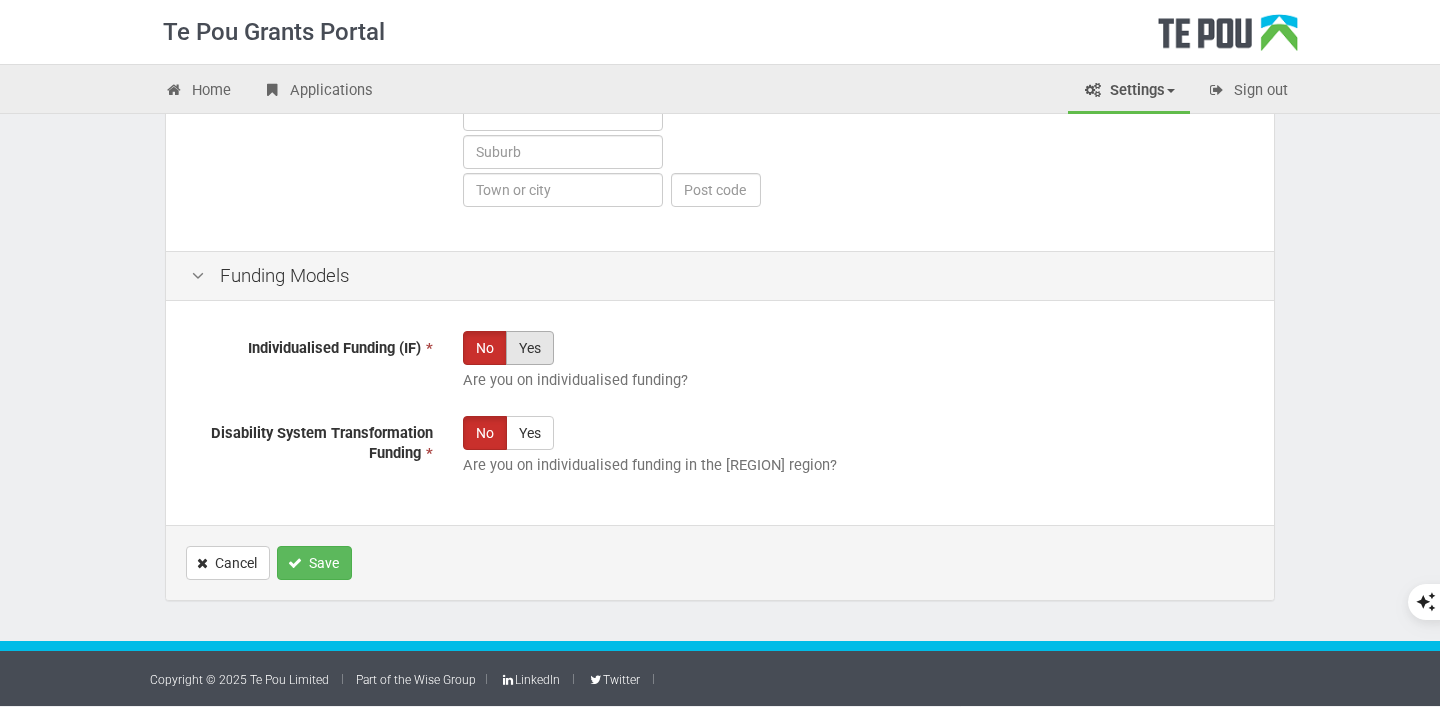 click on "Yes" at bounding box center (530, 348) 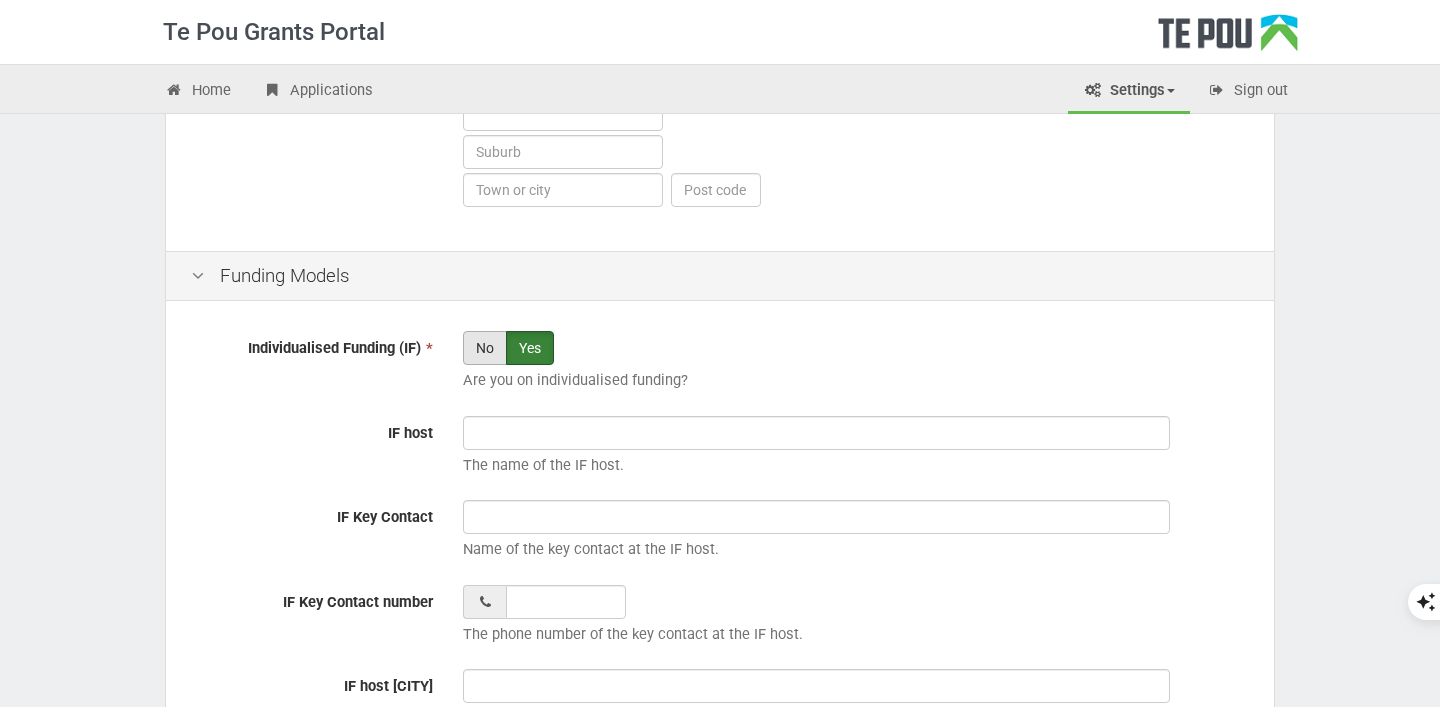 click on "No" at bounding box center (485, 348) 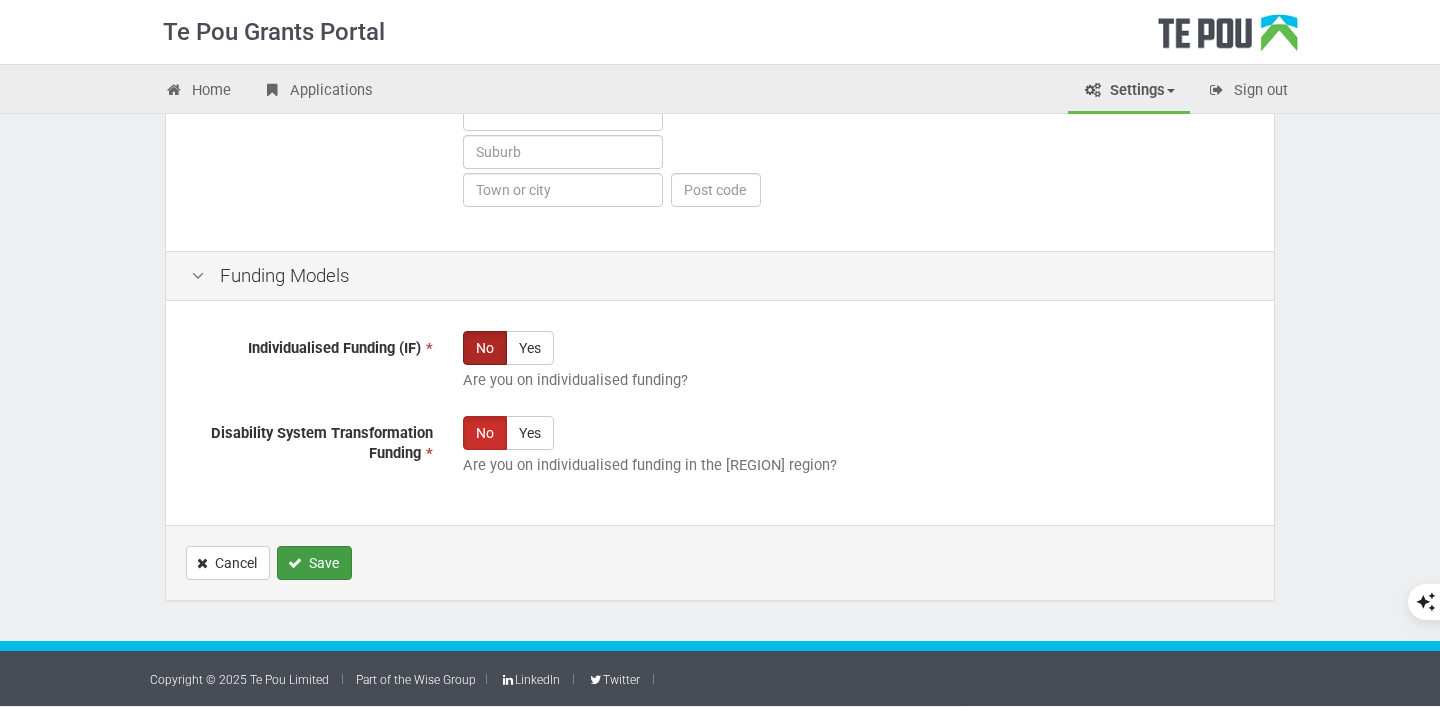click on "Save" at bounding box center [314, 563] 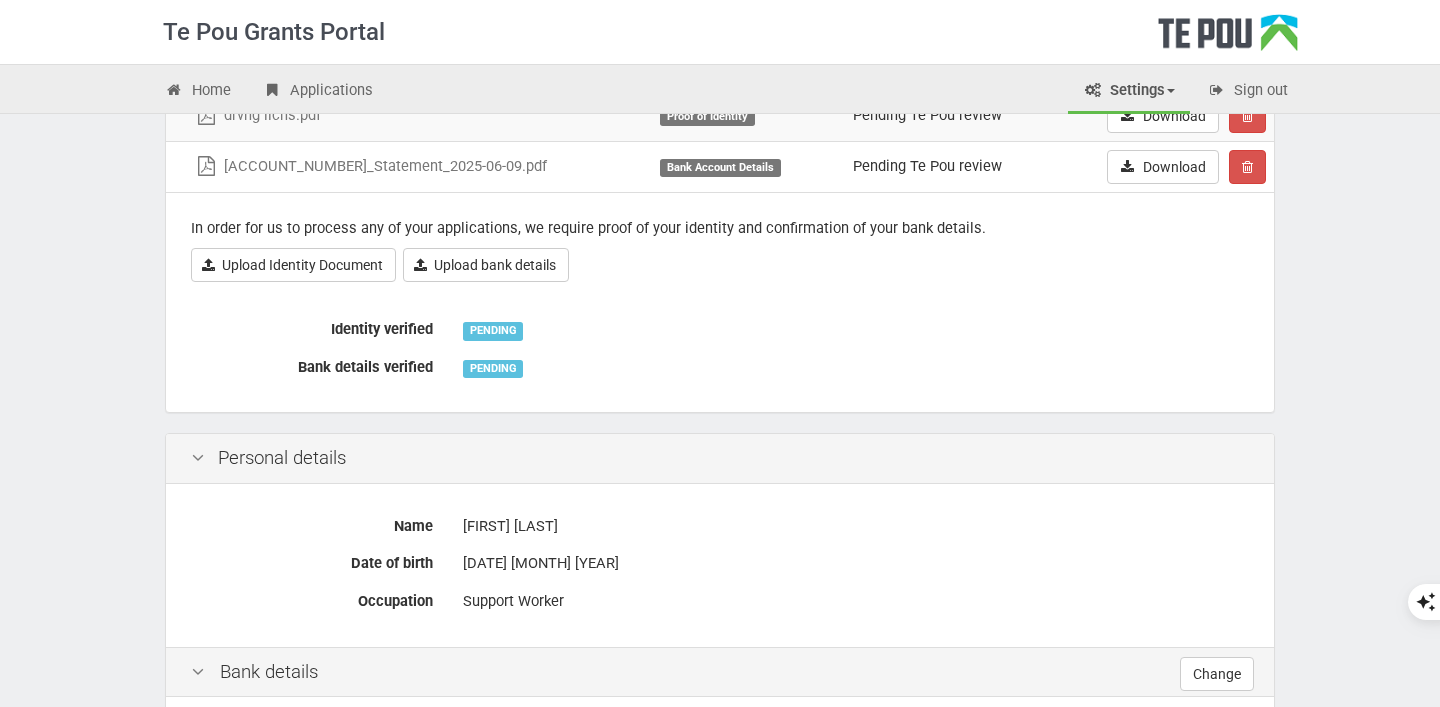 scroll, scrollTop: 0, scrollLeft: 0, axis: both 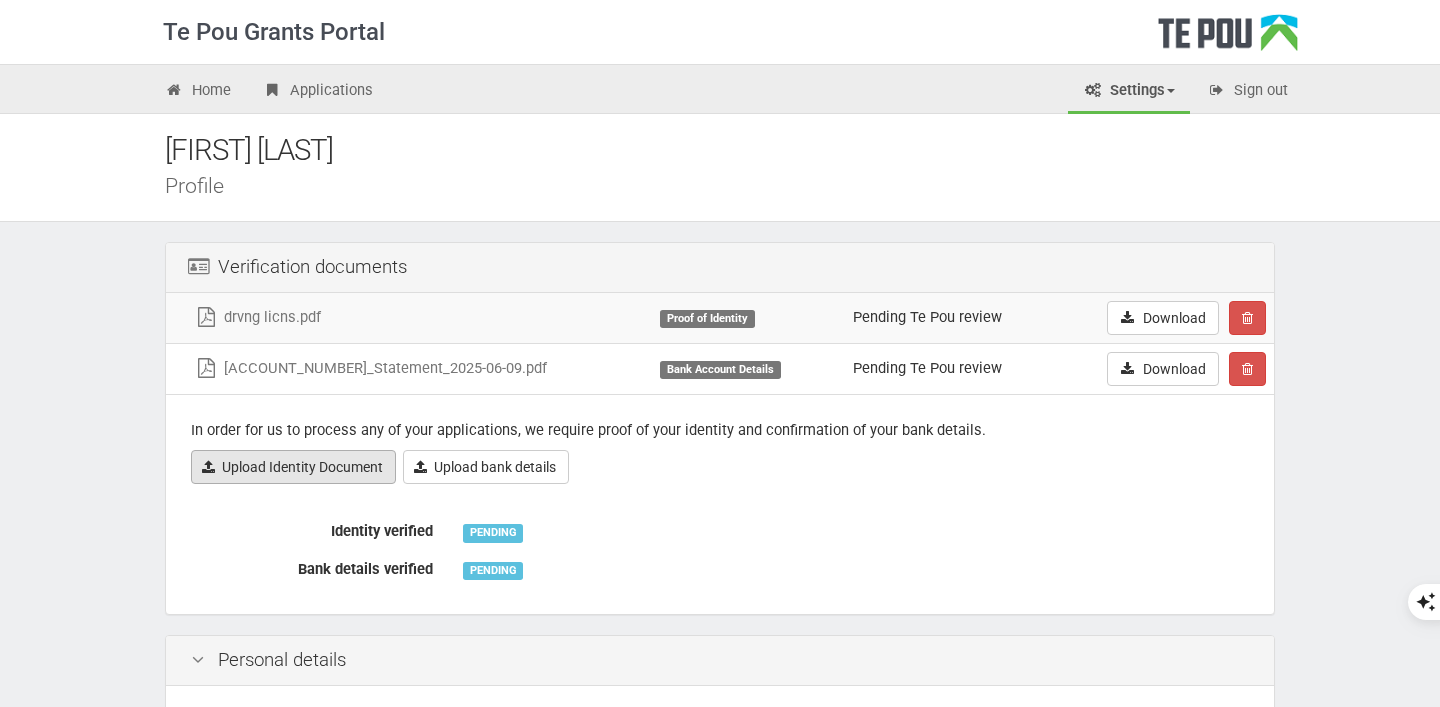 click on "Upload Identity Document" at bounding box center (293, 467) 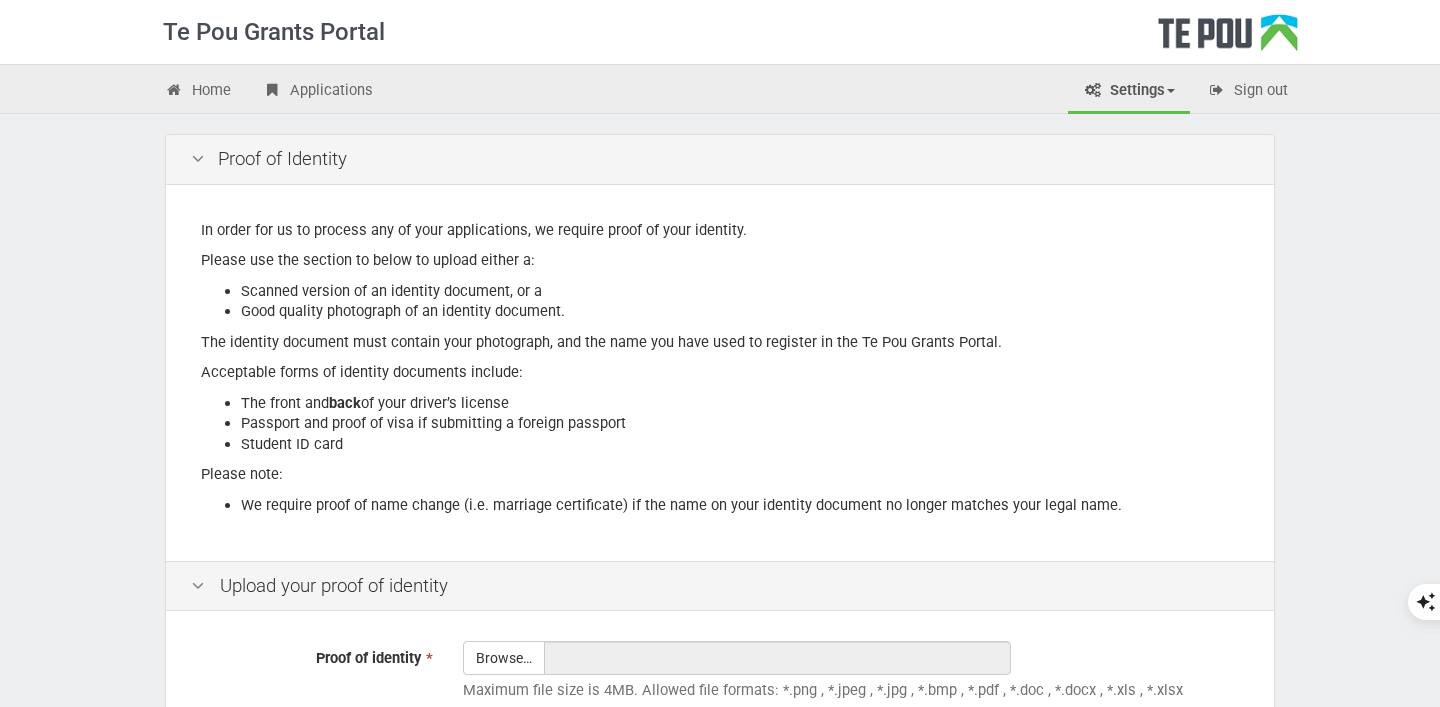 scroll, scrollTop: 152, scrollLeft: 0, axis: vertical 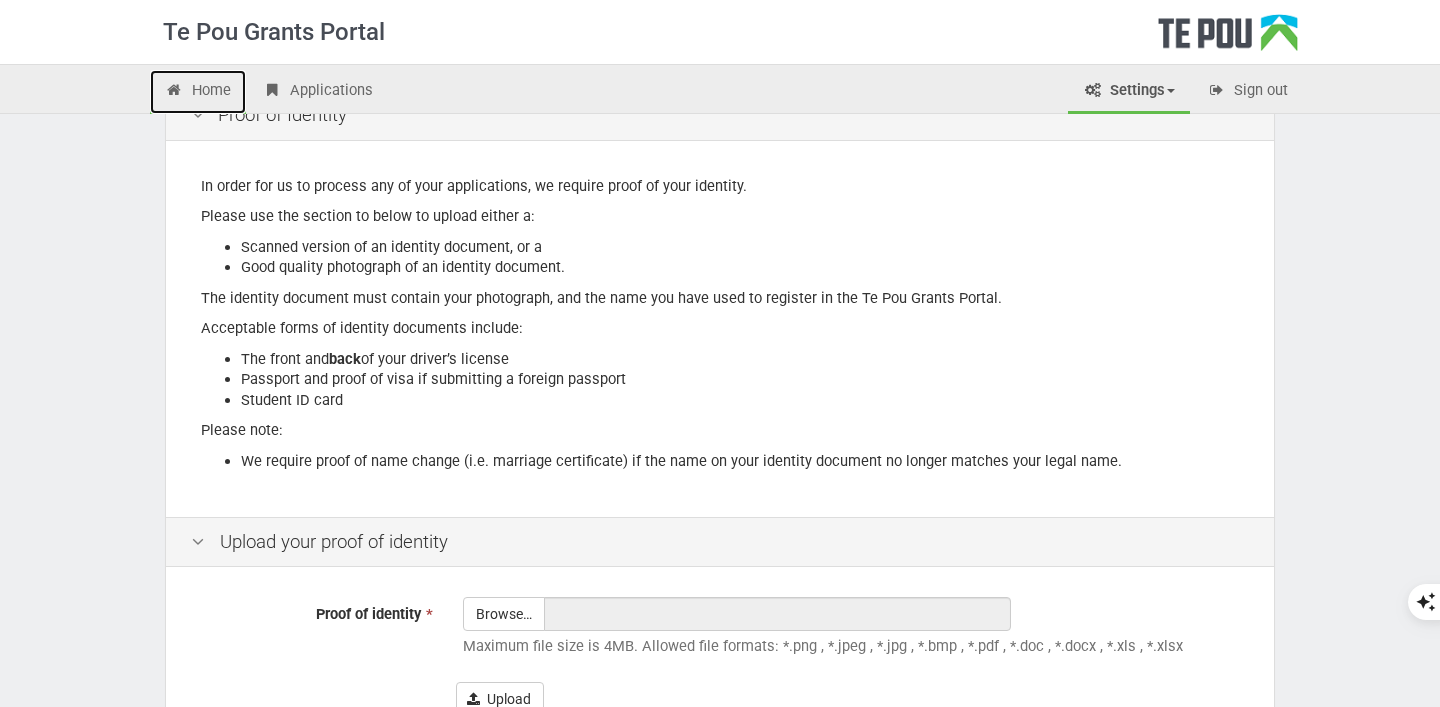 click on "Home" at bounding box center (198, 92) 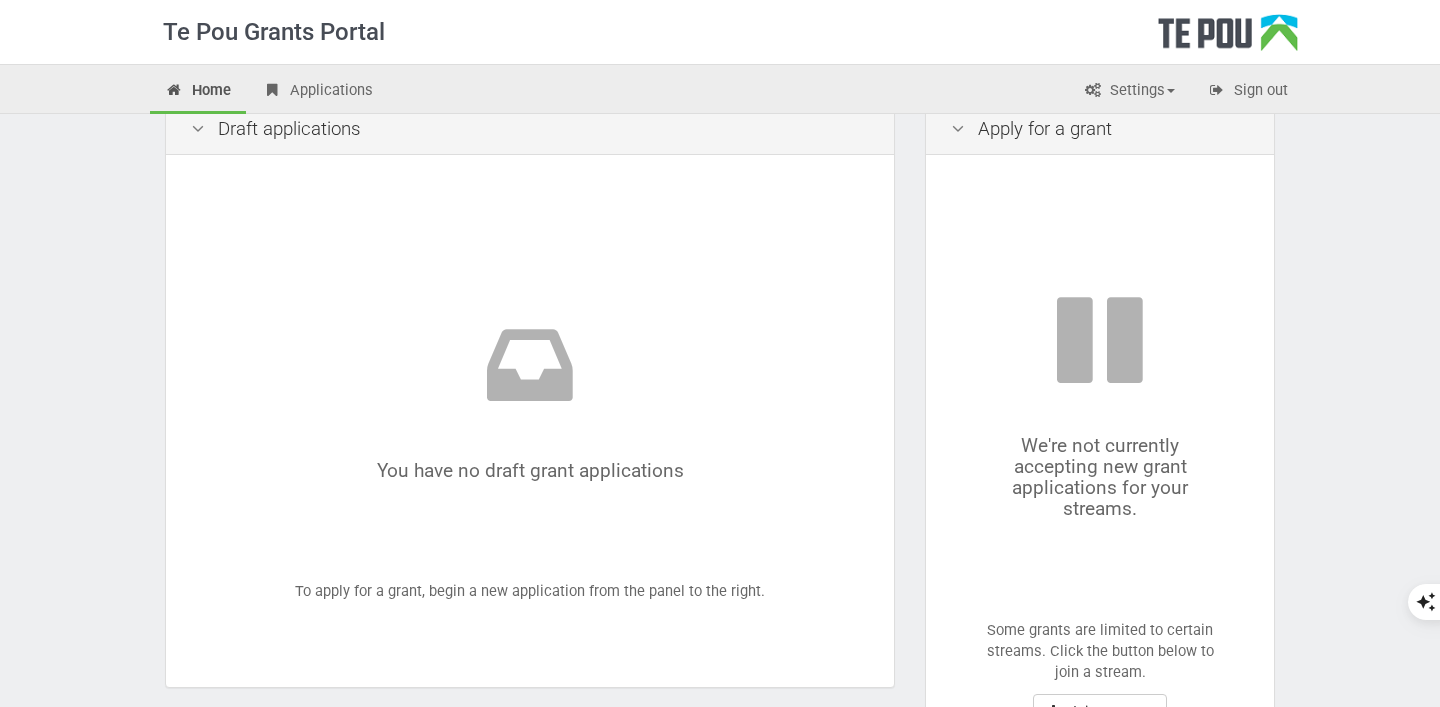 scroll, scrollTop: 0, scrollLeft: 0, axis: both 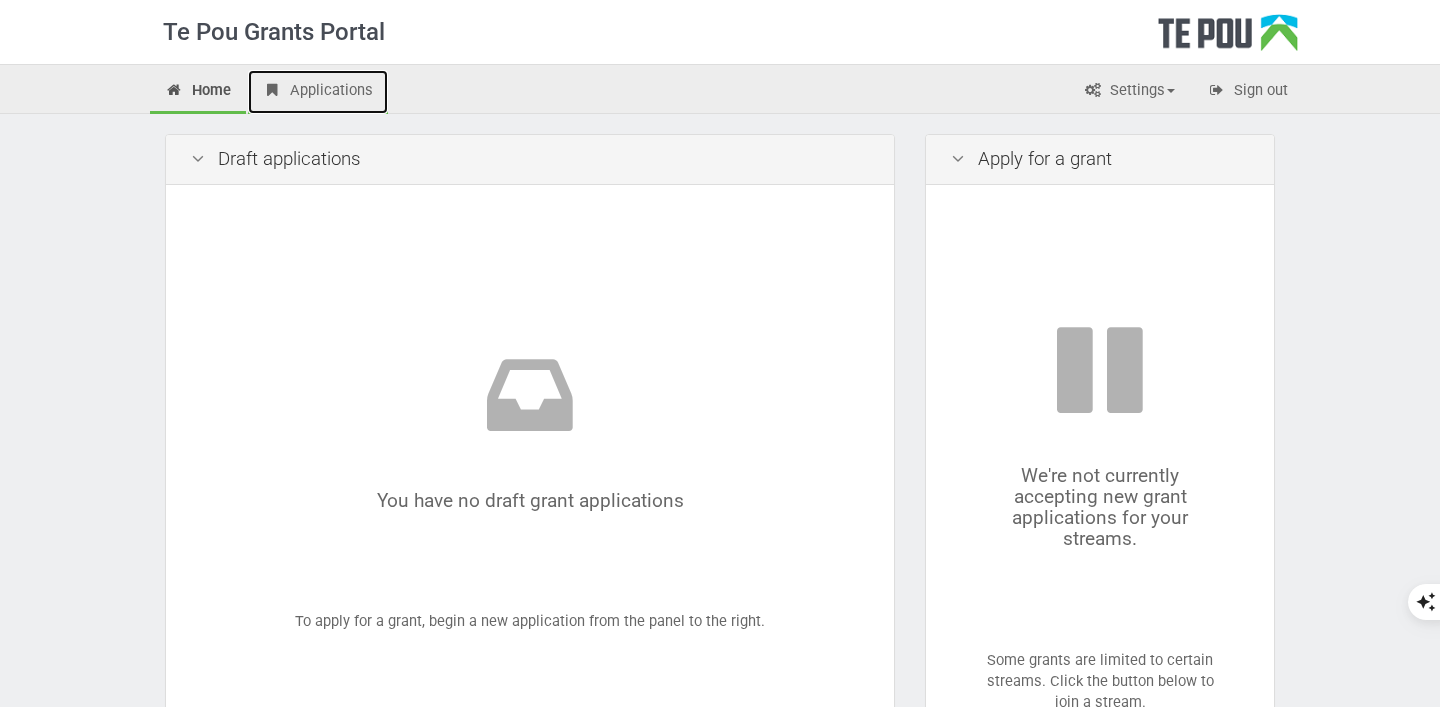 click on "Applications" at bounding box center [318, 92] 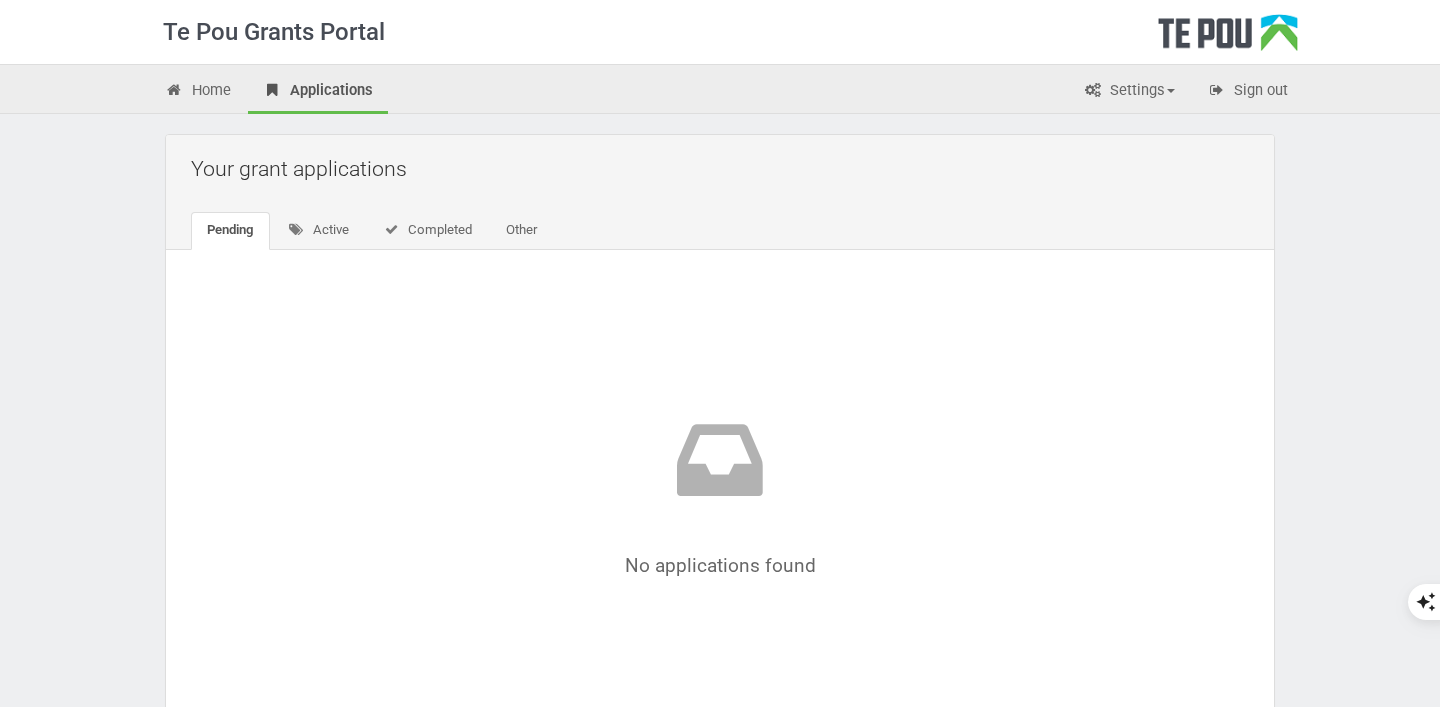 scroll, scrollTop: 0, scrollLeft: 0, axis: both 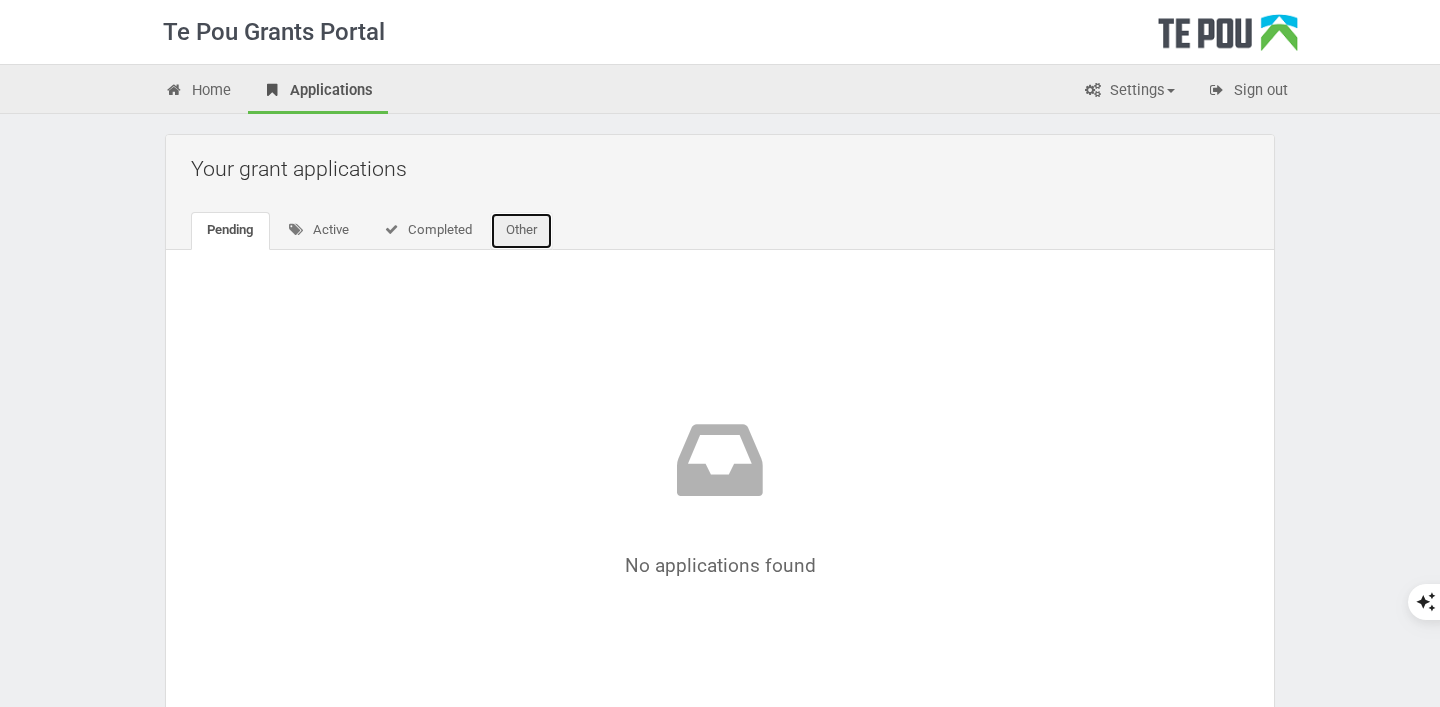 click on "Other" at bounding box center [521, 231] 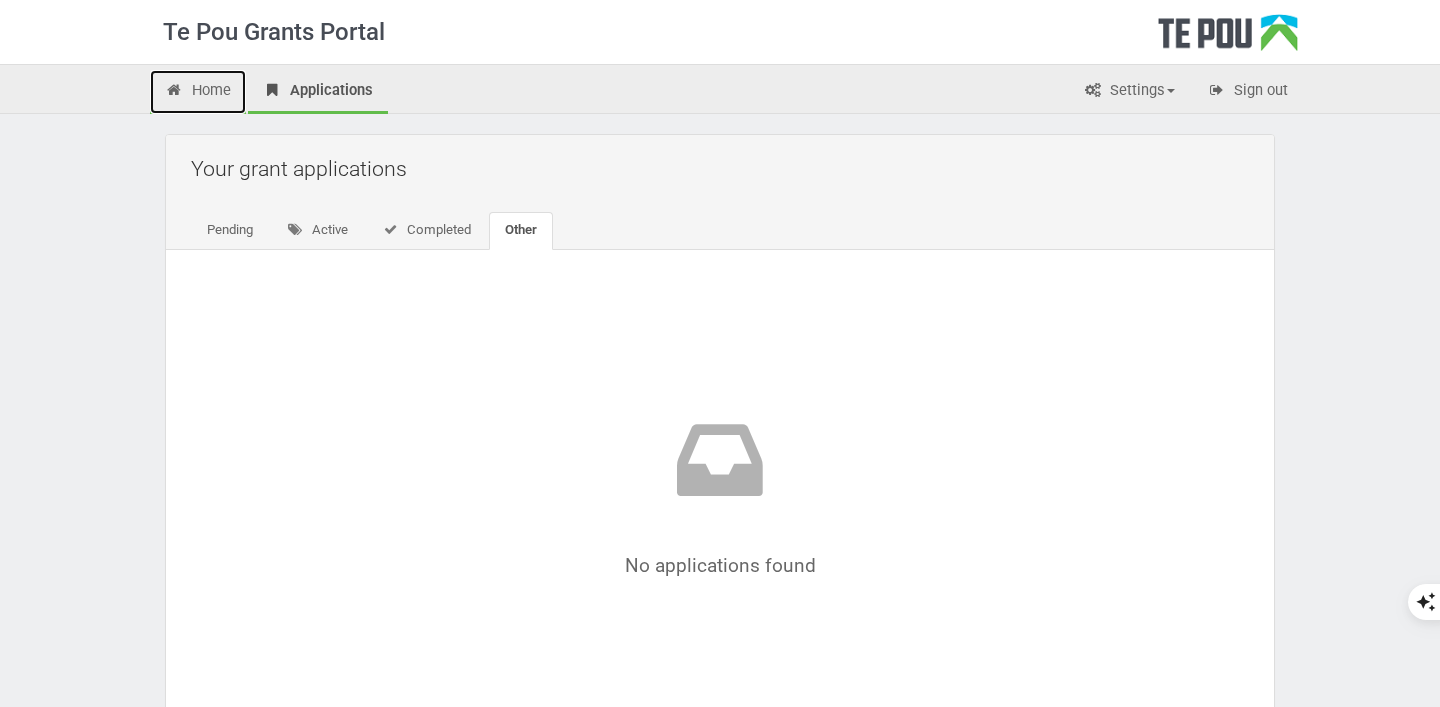 click on "Home" at bounding box center [198, 92] 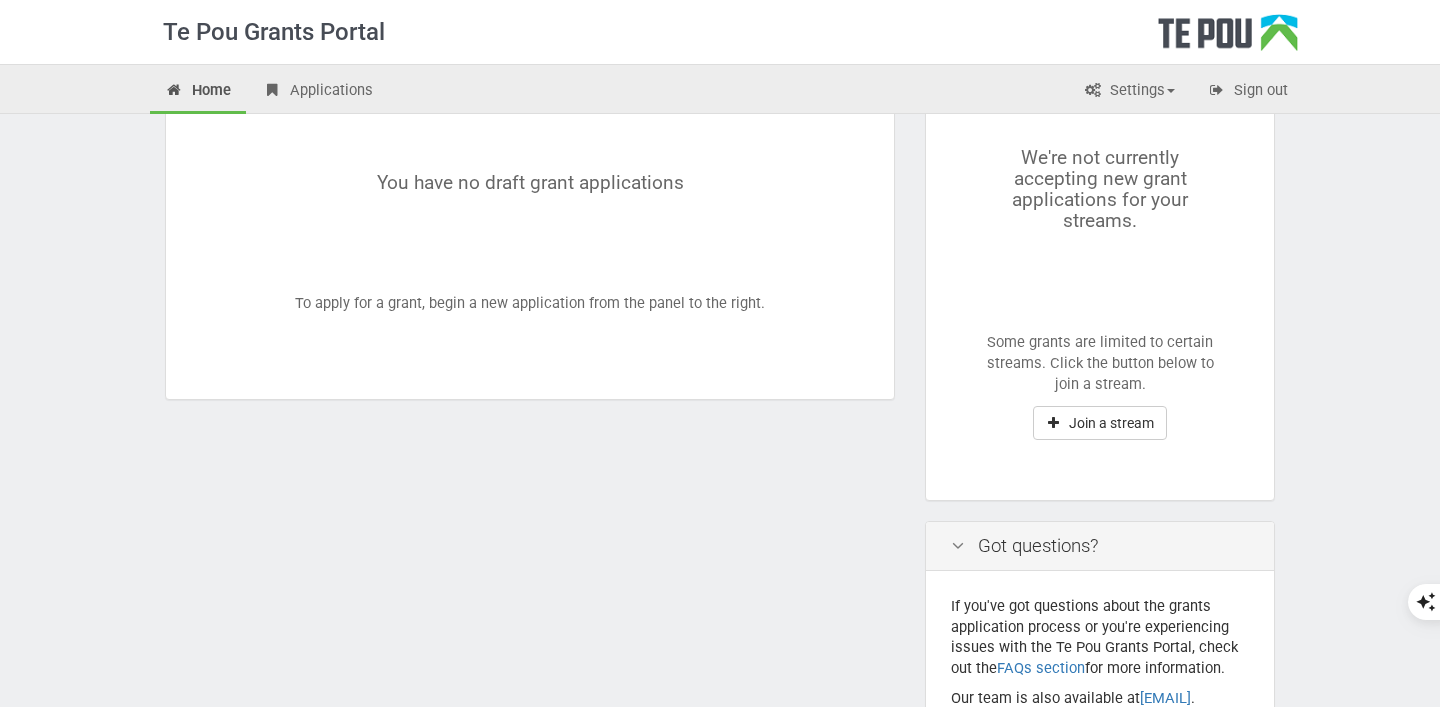 scroll, scrollTop: 481, scrollLeft: 0, axis: vertical 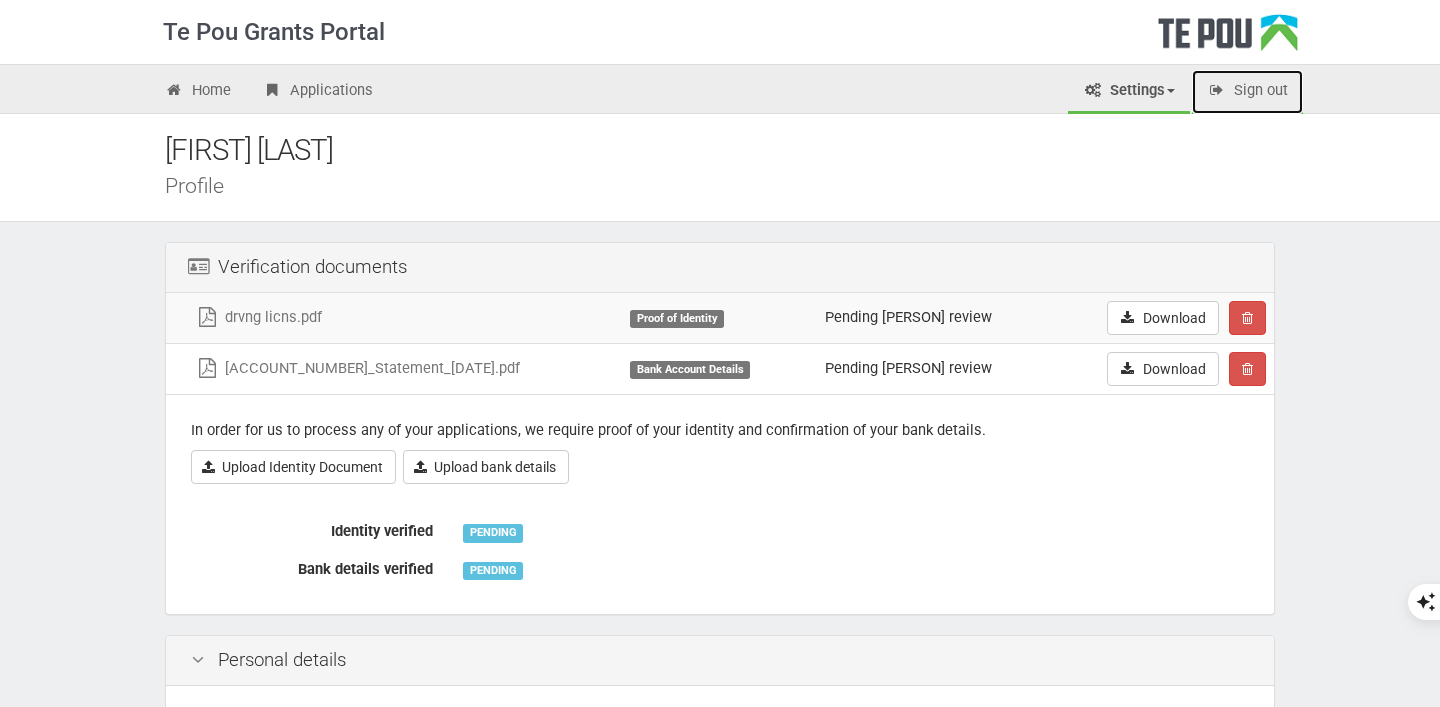 click on "Sign out" at bounding box center [1247, 92] 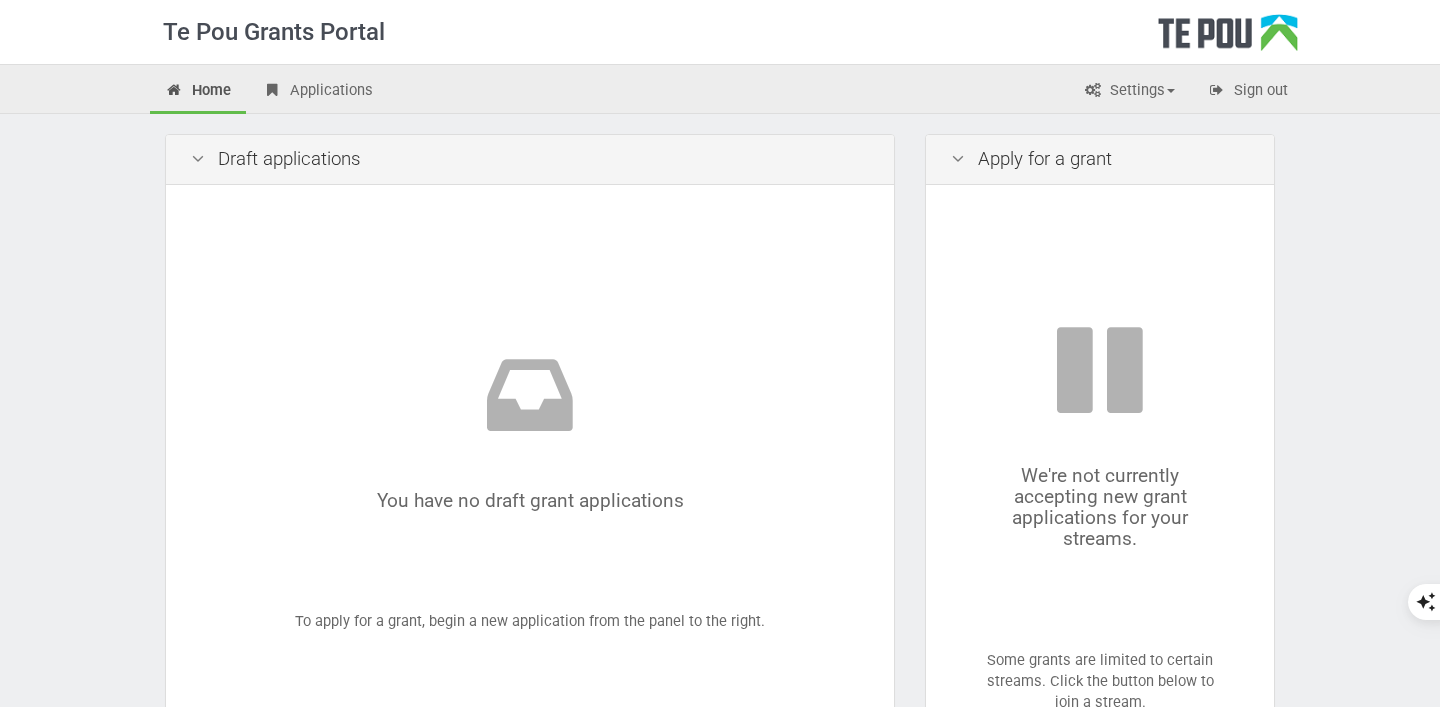 scroll, scrollTop: 0, scrollLeft: 0, axis: both 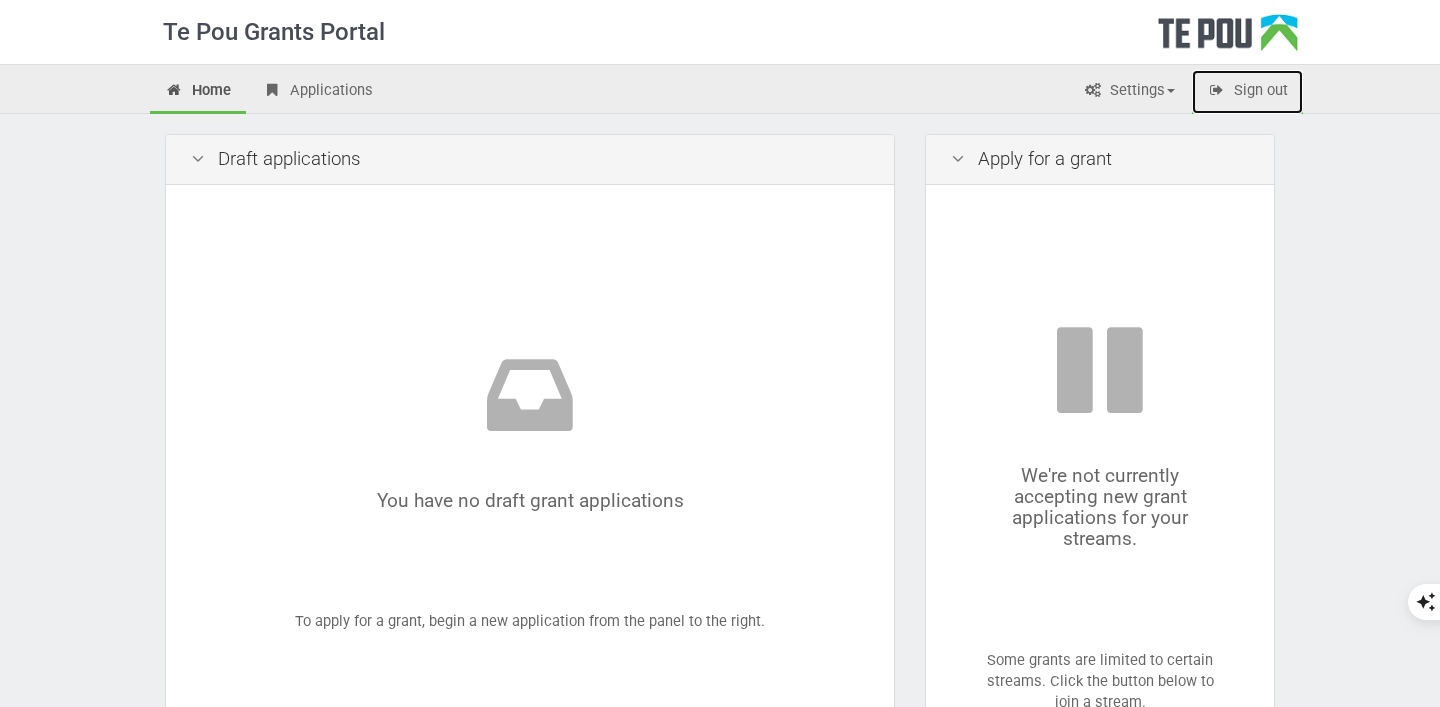 click on "Sign out" at bounding box center (1247, 92) 